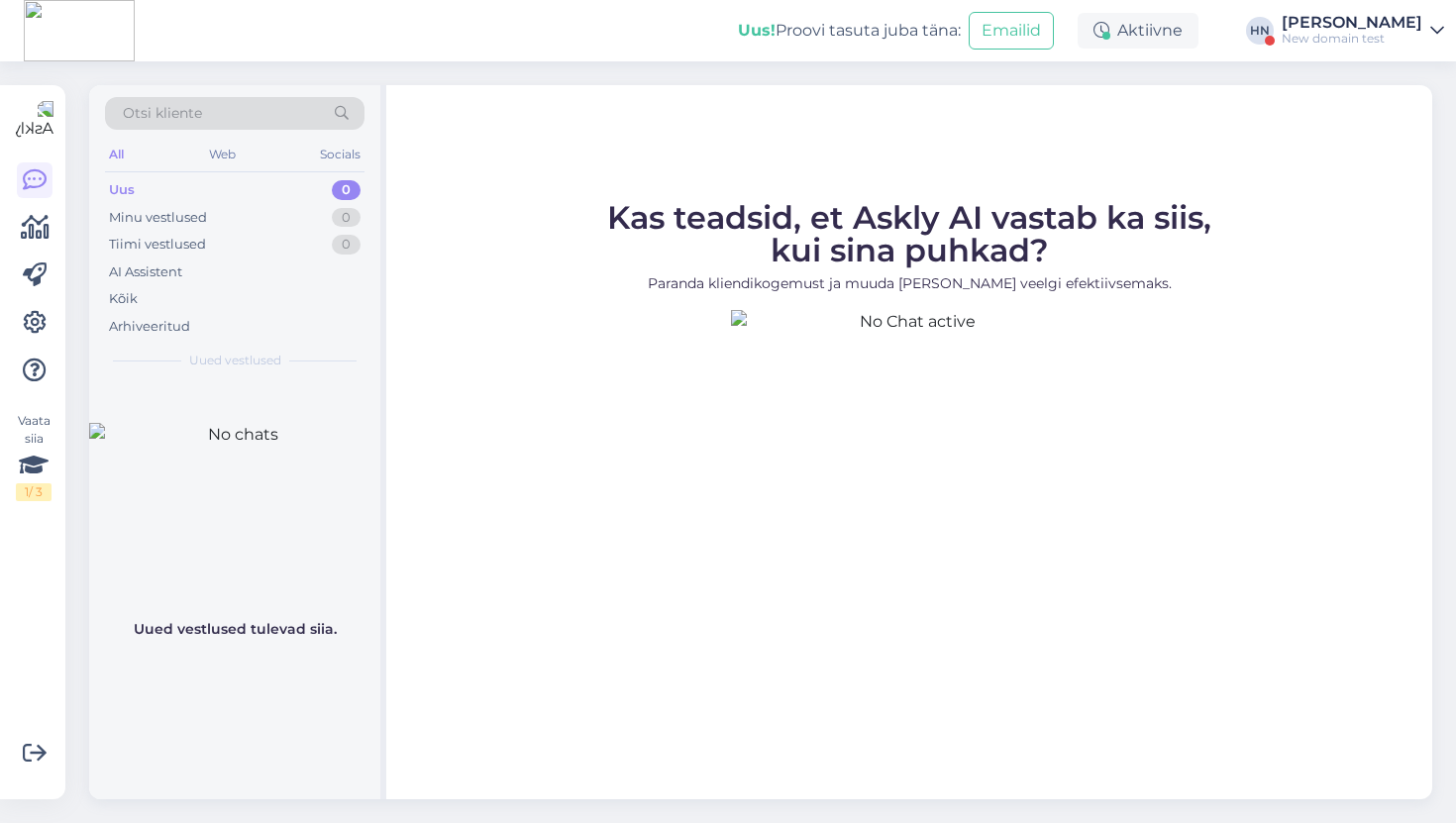 scroll, scrollTop: 0, scrollLeft: 0, axis: both 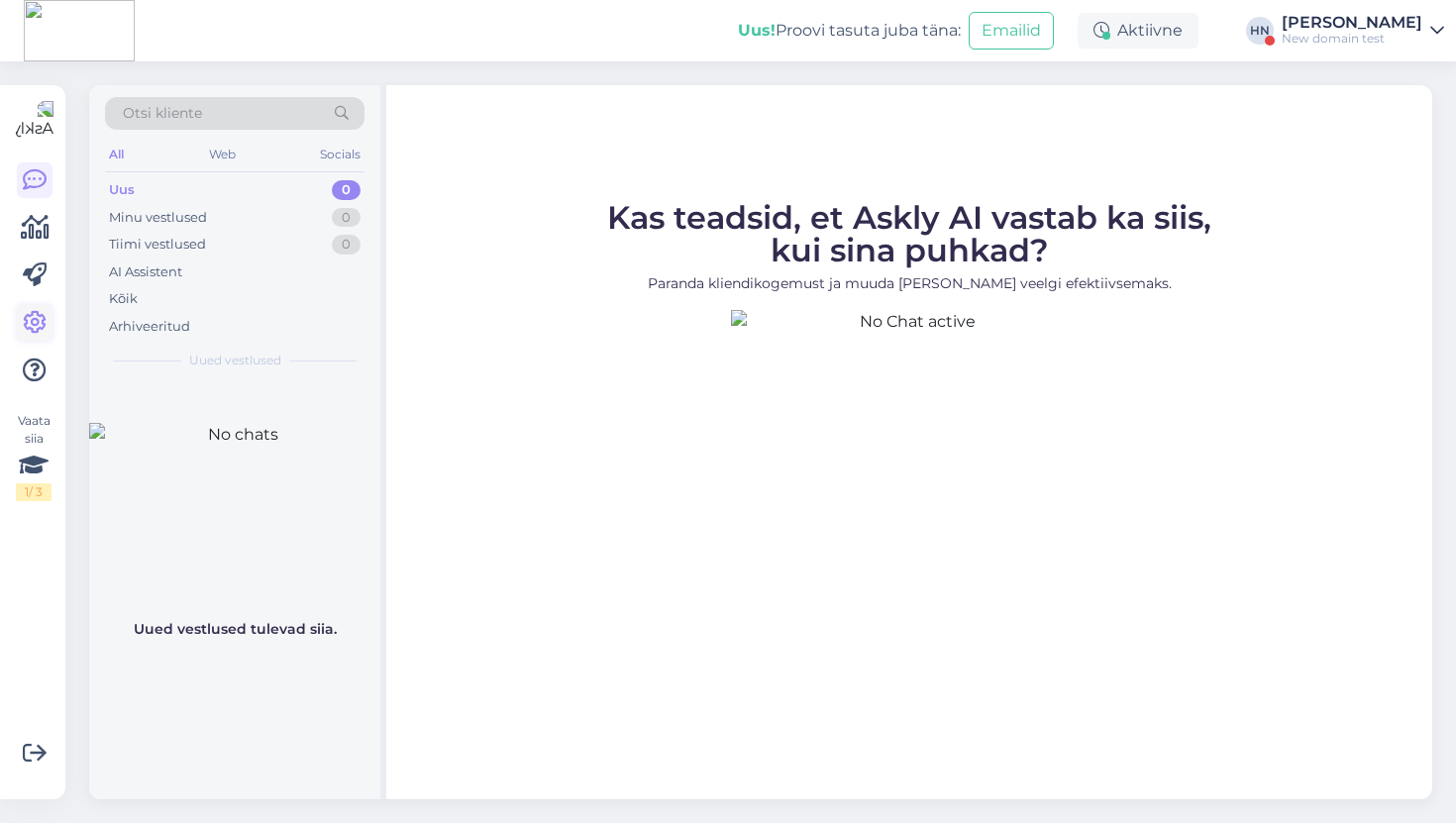 click at bounding box center (35, 323) 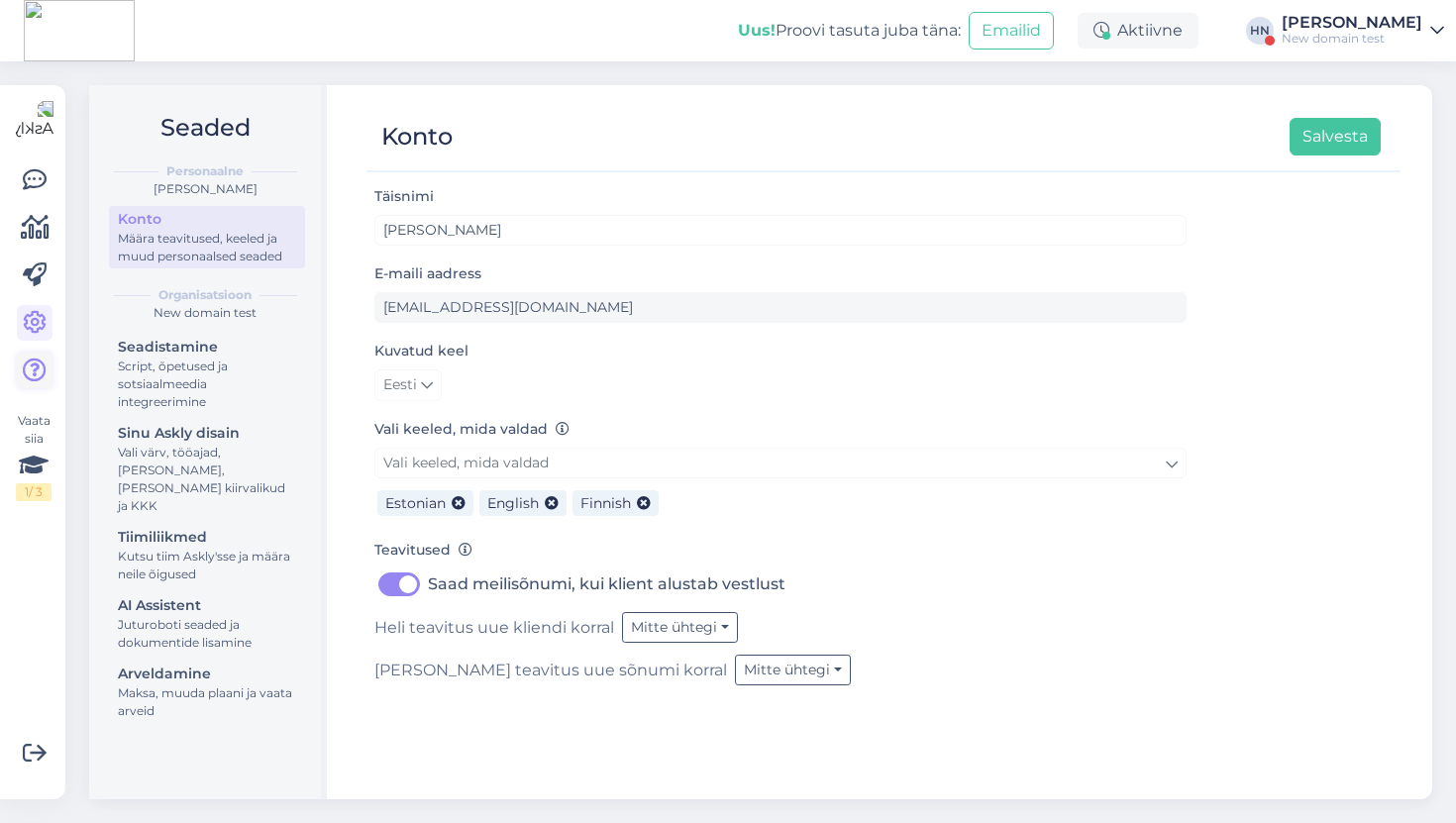 click at bounding box center (35, 370) 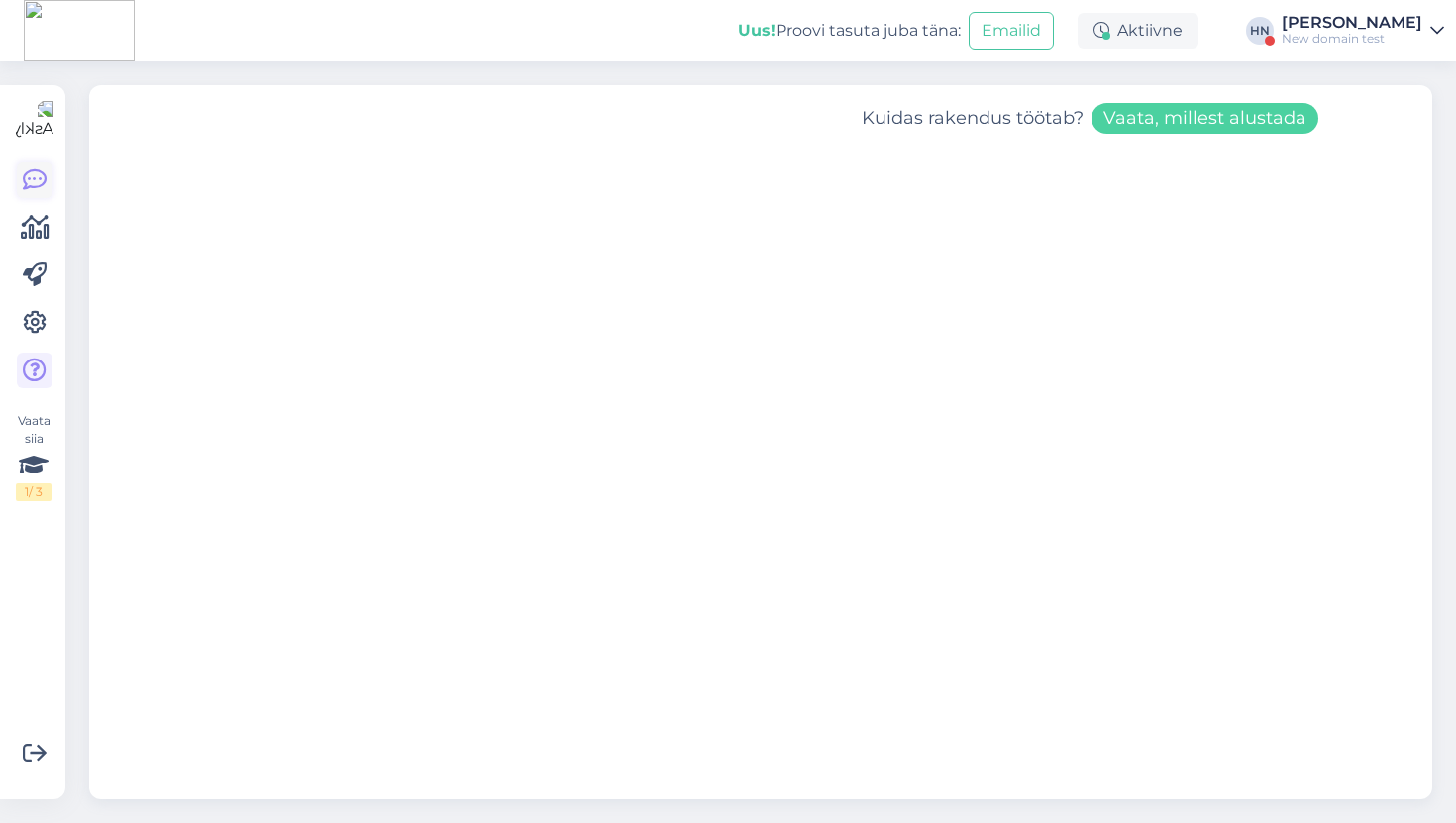 click at bounding box center [35, 180] 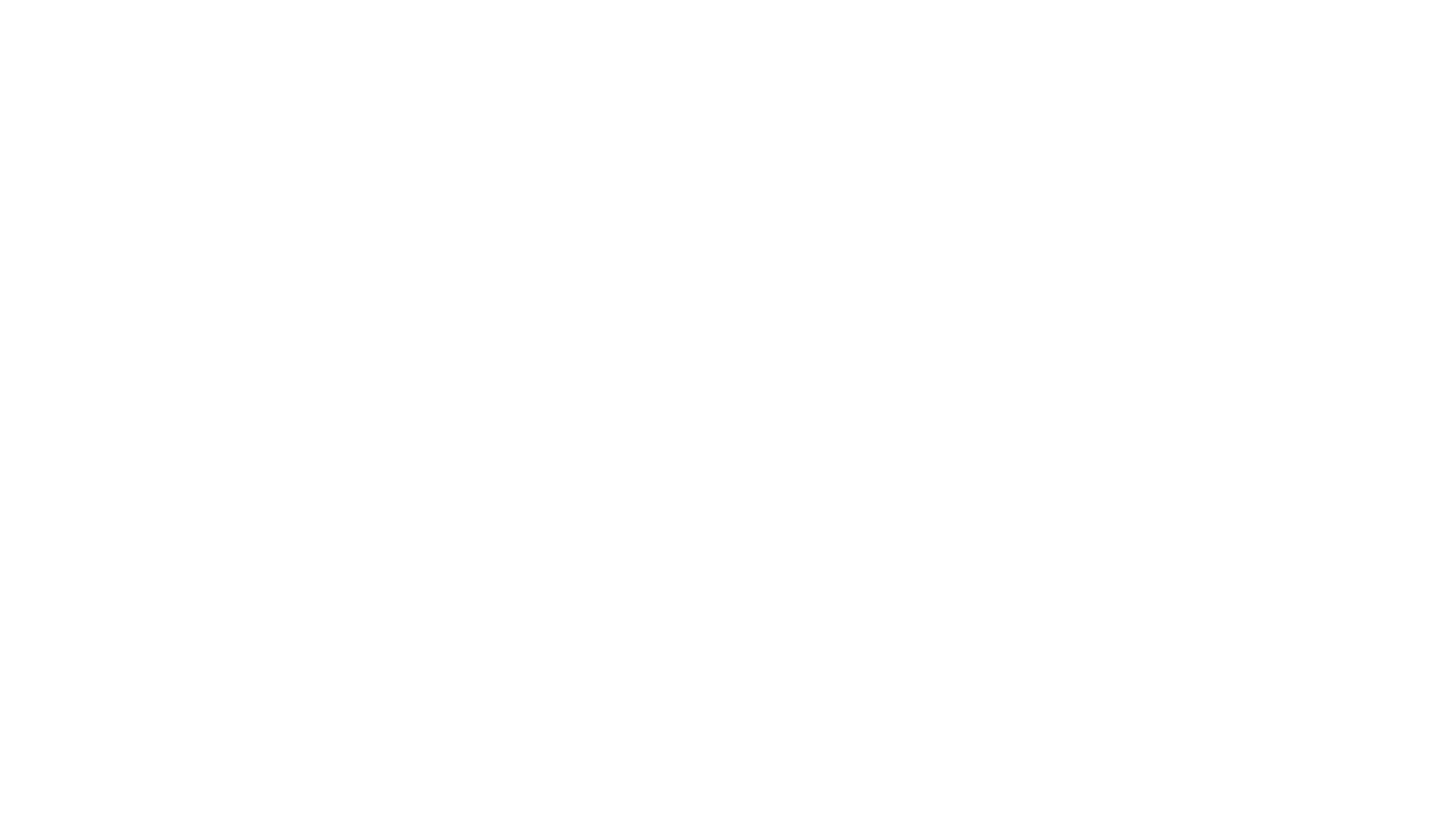 scroll, scrollTop: 0, scrollLeft: 0, axis: both 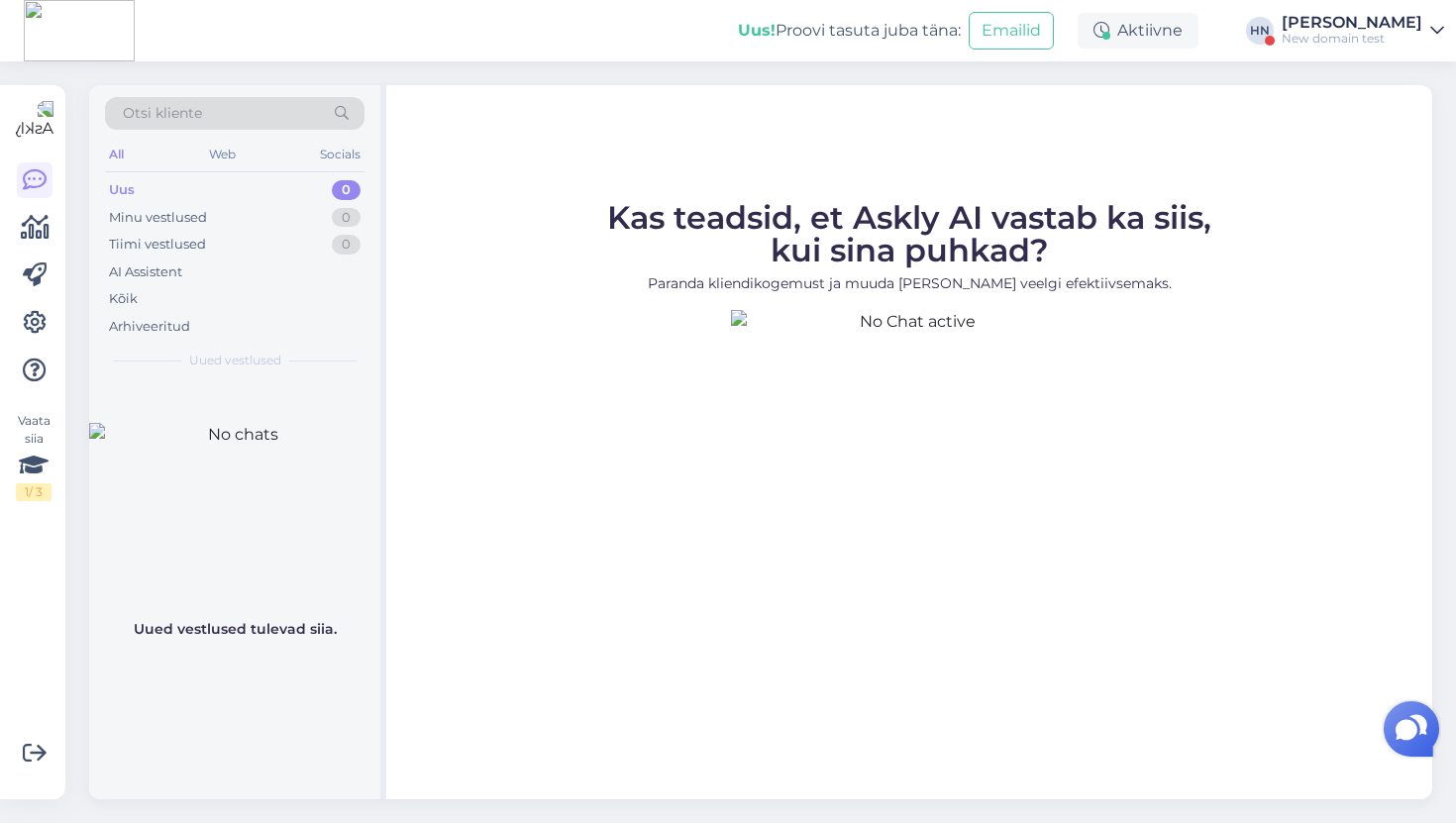 click 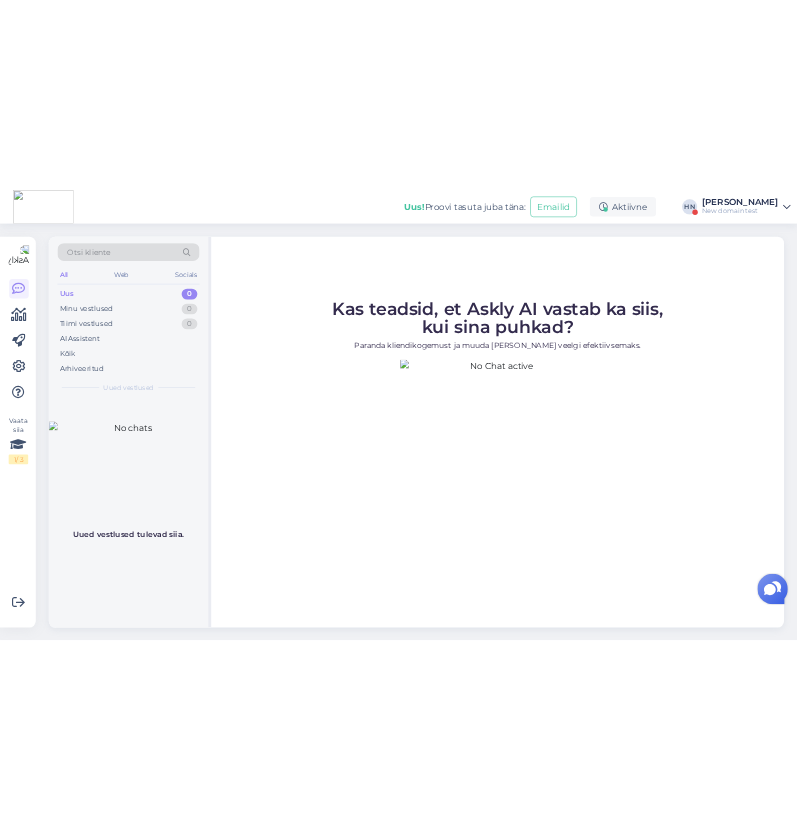 scroll, scrollTop: 0, scrollLeft: 0, axis: both 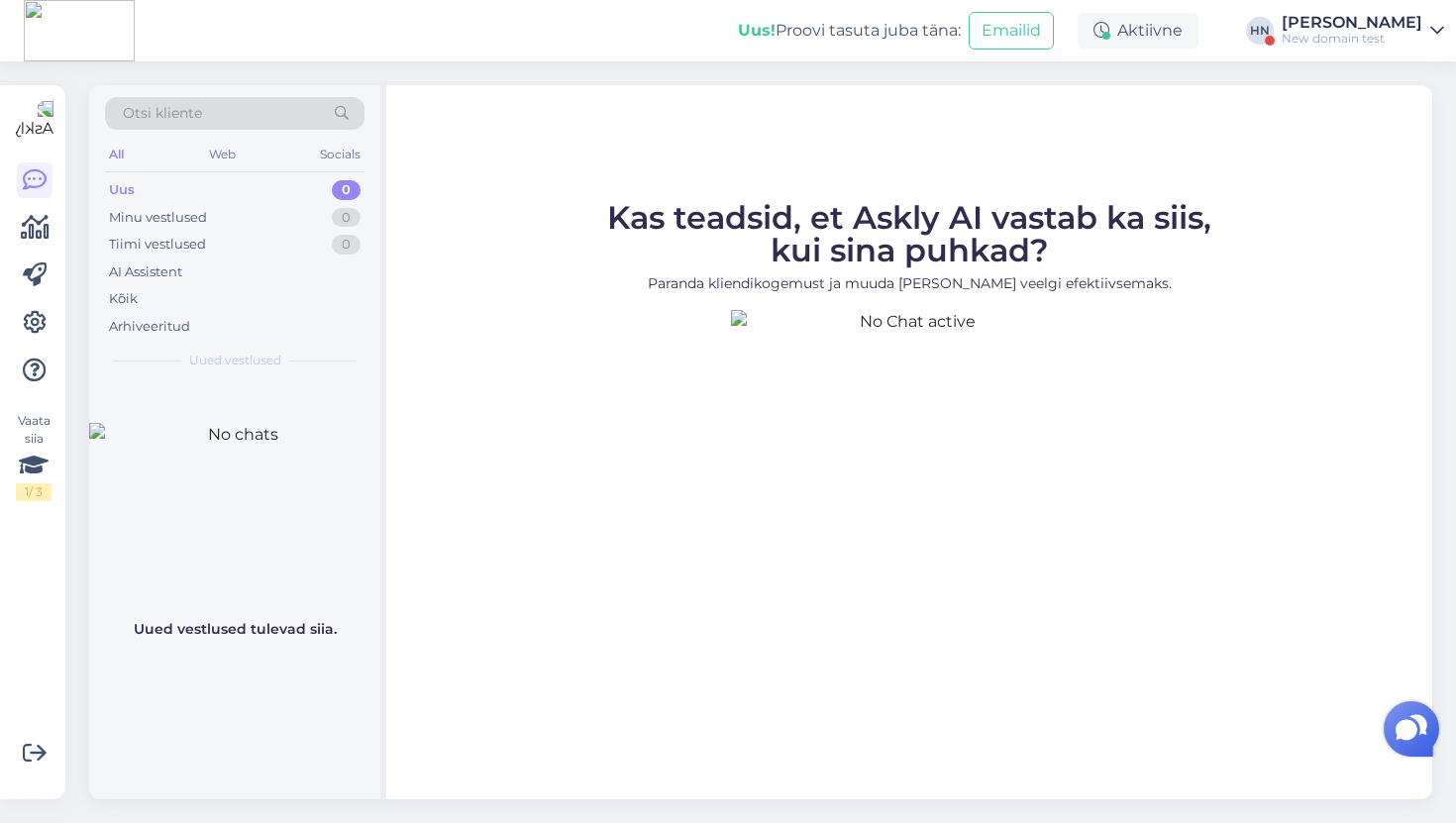 select on "et" 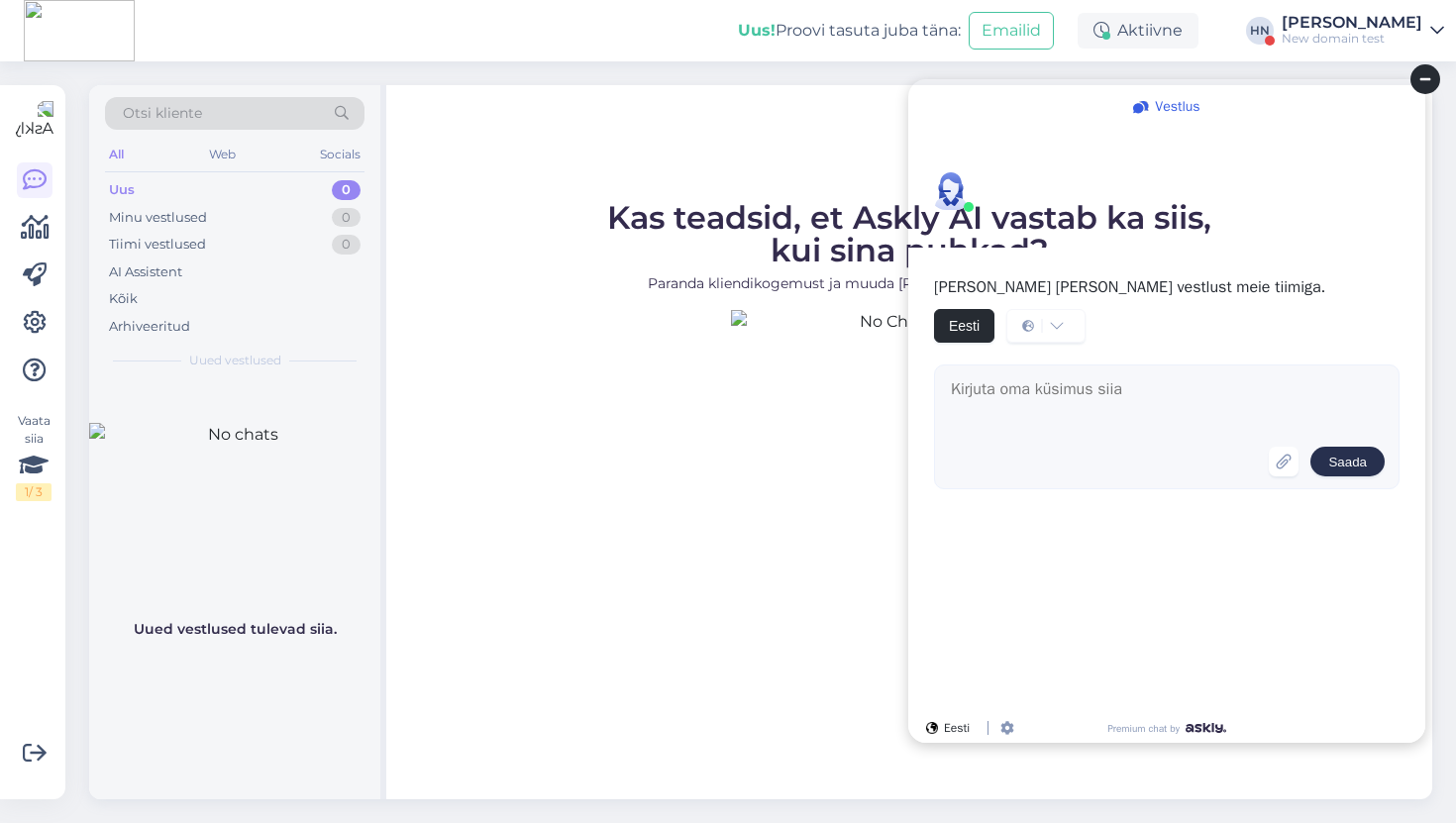 click at bounding box center (1108, 431) 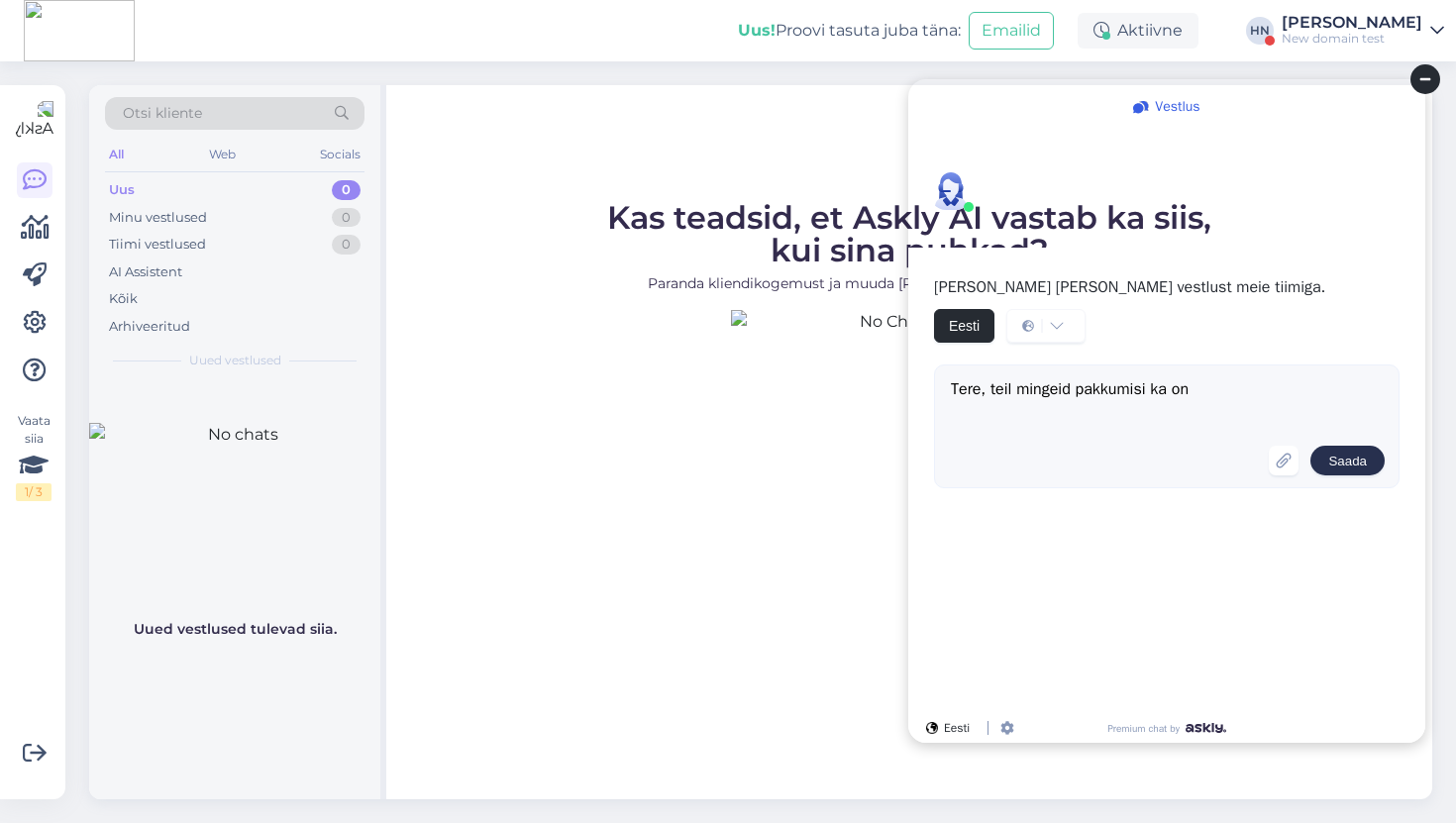 type on "Tere, teil mingeid pakkumisi ka on ?" 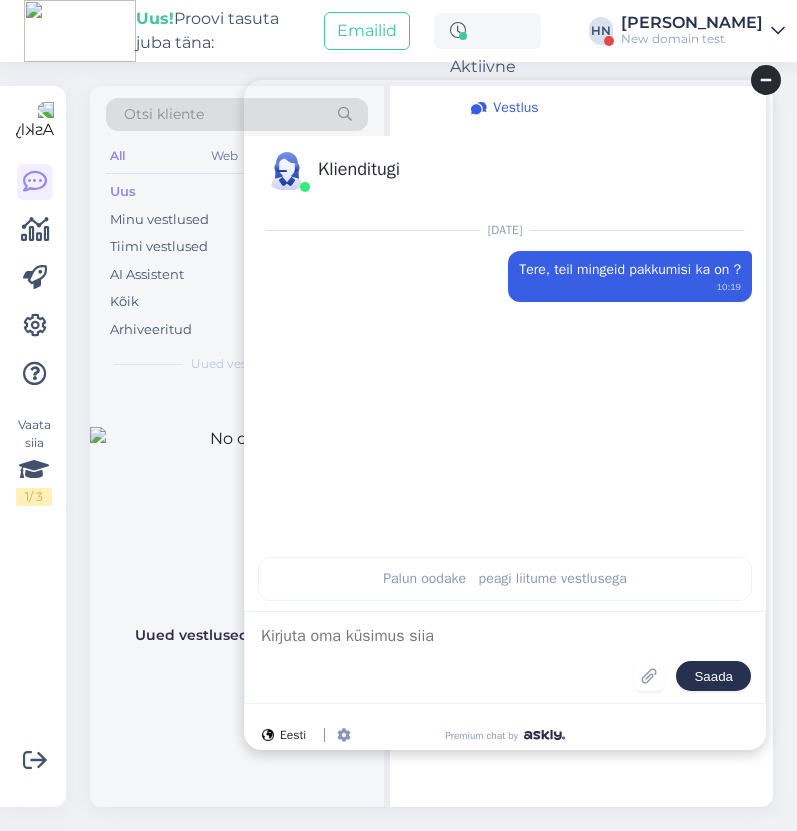 click on "Tere, teil mingeid pakkumisi ka on ? 10:19" at bounding box center [630, 276] 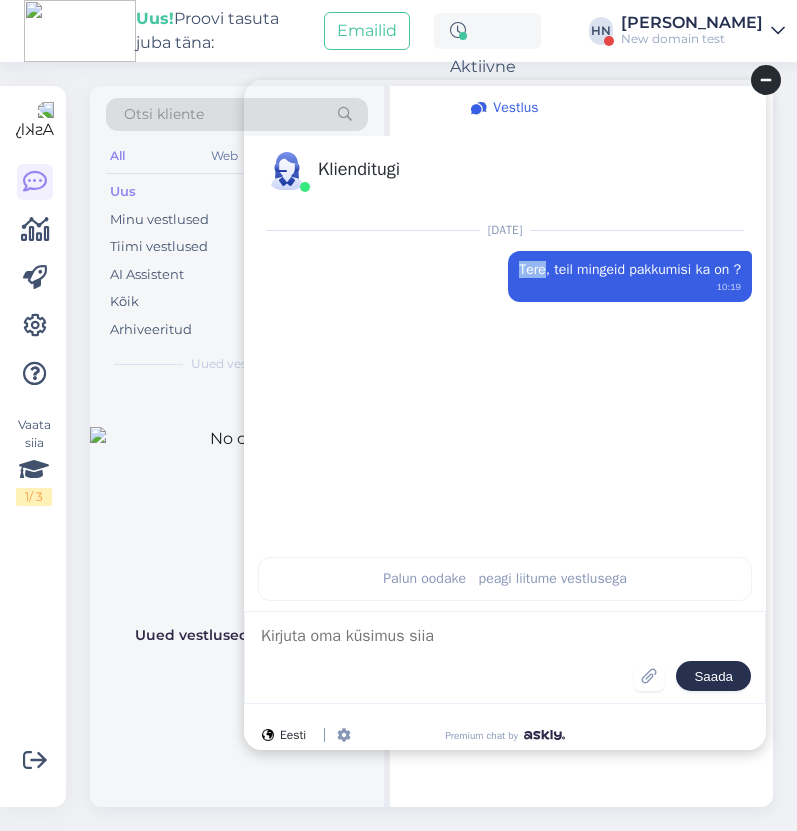 click on "Tere, teil mingeid pakkumisi ka on ? 10:19" at bounding box center (630, 276) 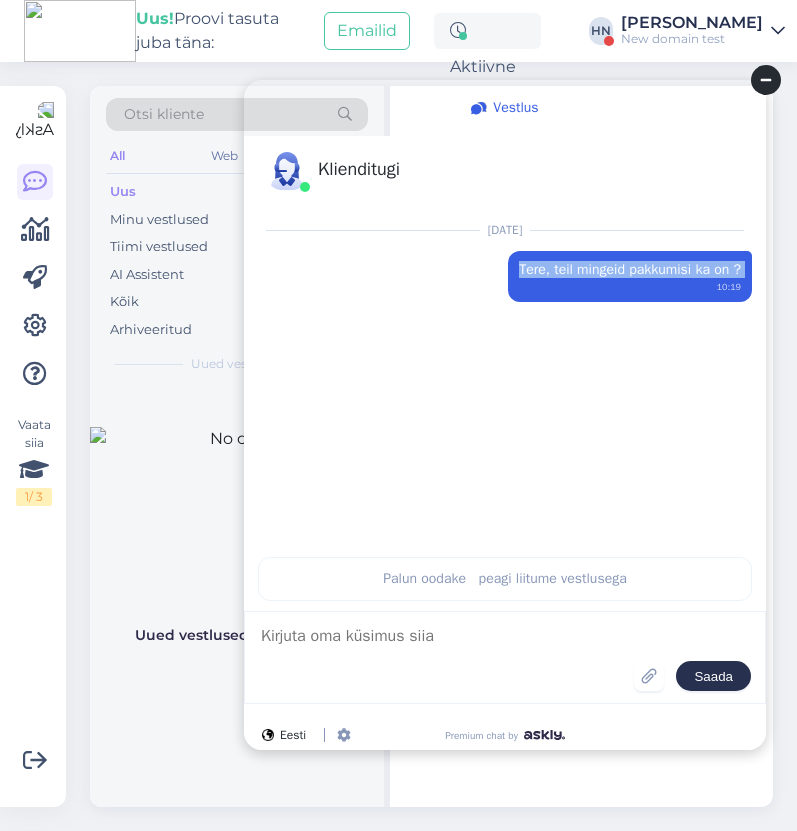 click on "Tere, teil mingeid pakkumisi ka on ? 10:19" at bounding box center (630, 276) 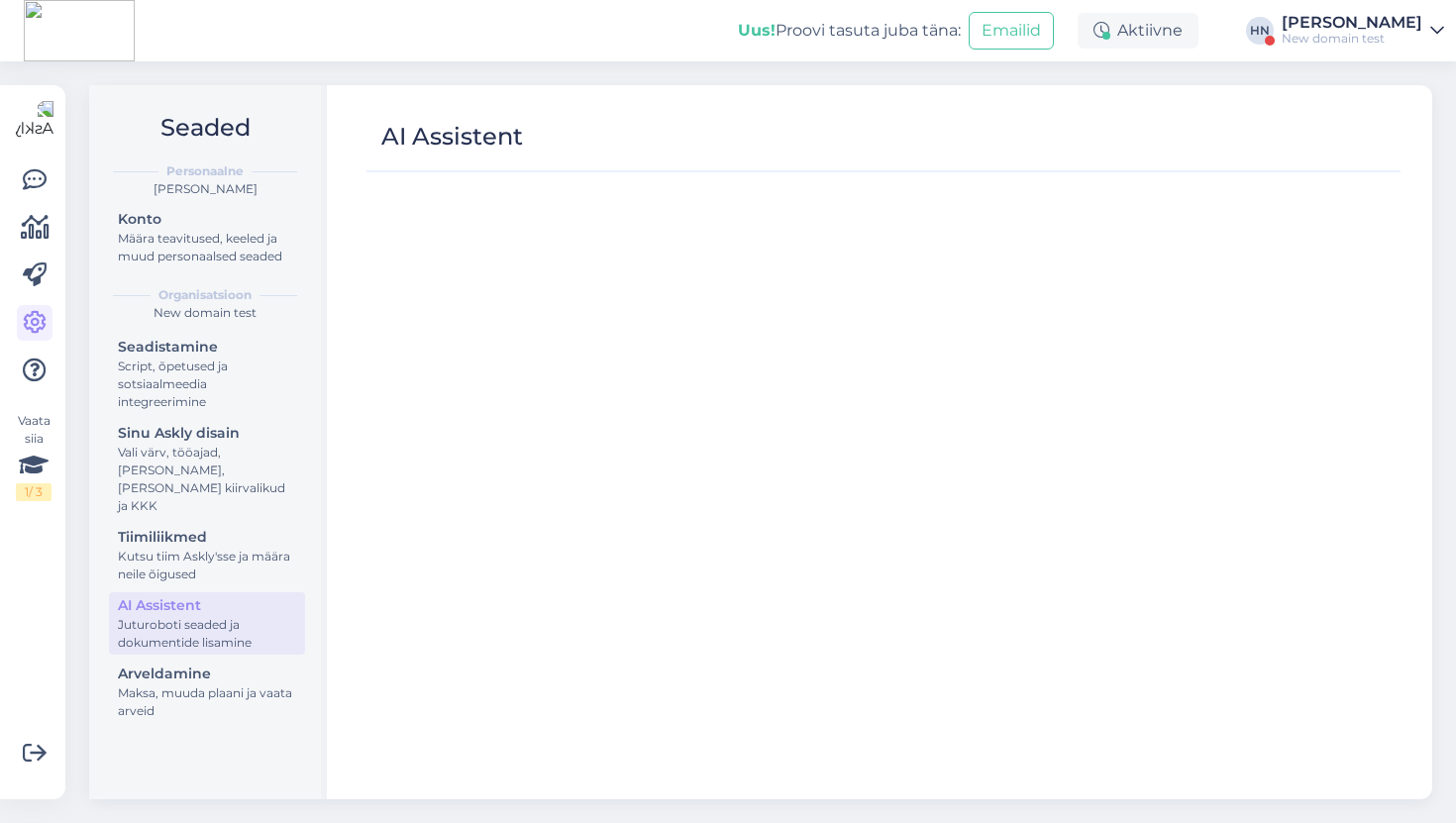 scroll, scrollTop: 0, scrollLeft: 0, axis: both 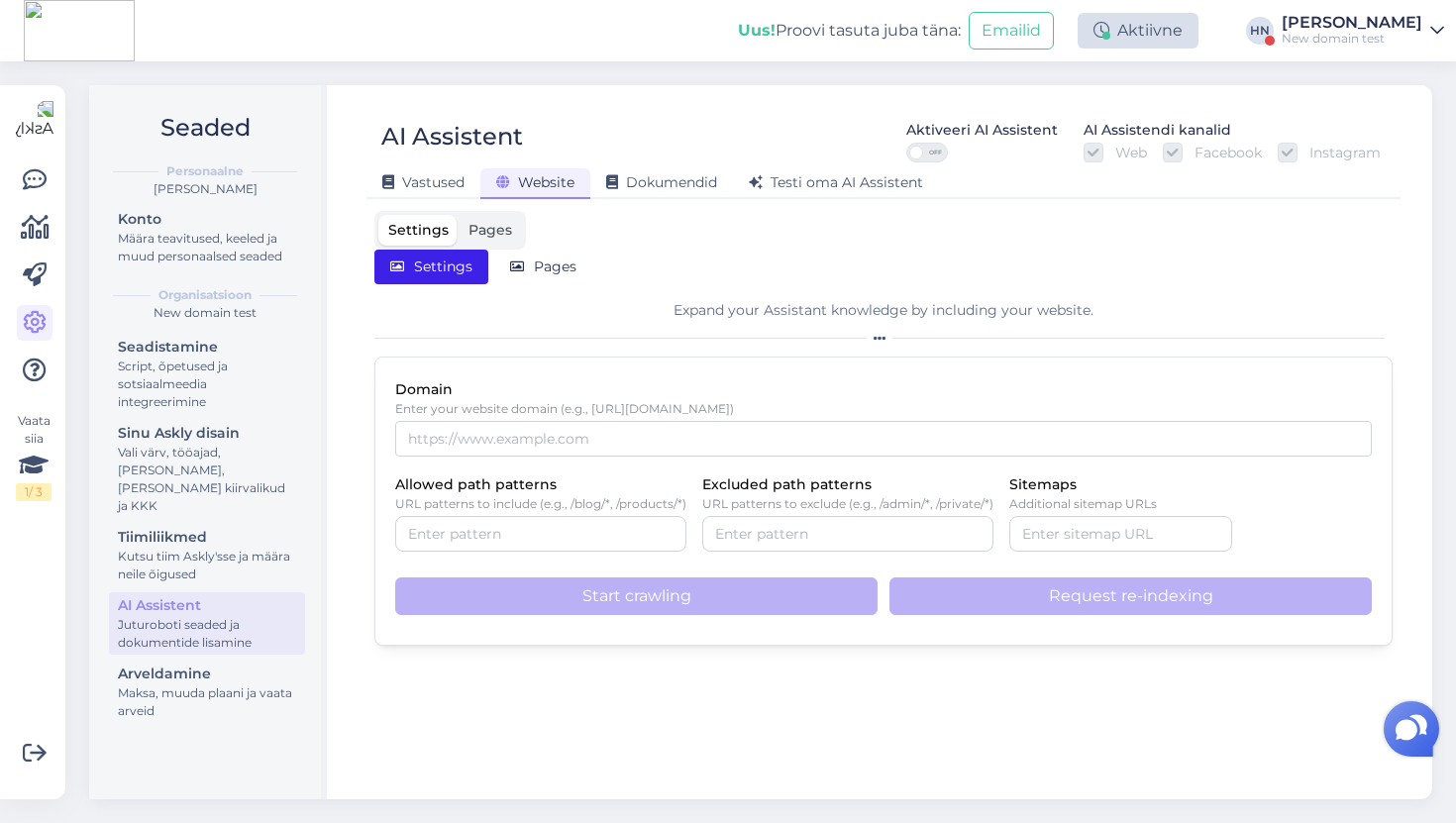 click on "Aktiivne" at bounding box center [1138, 31] 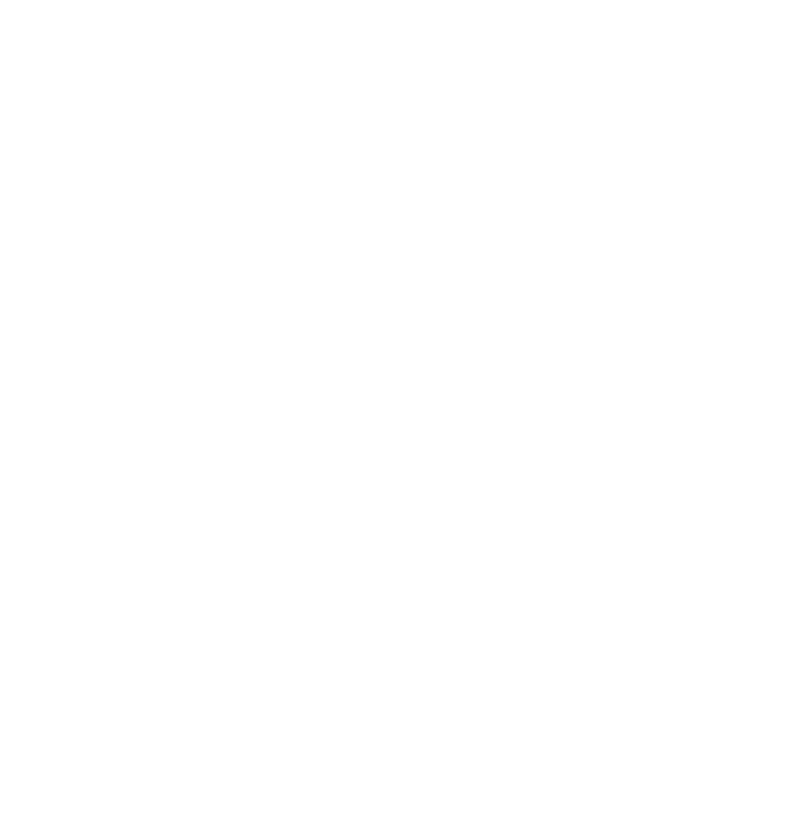 scroll, scrollTop: 0, scrollLeft: 0, axis: both 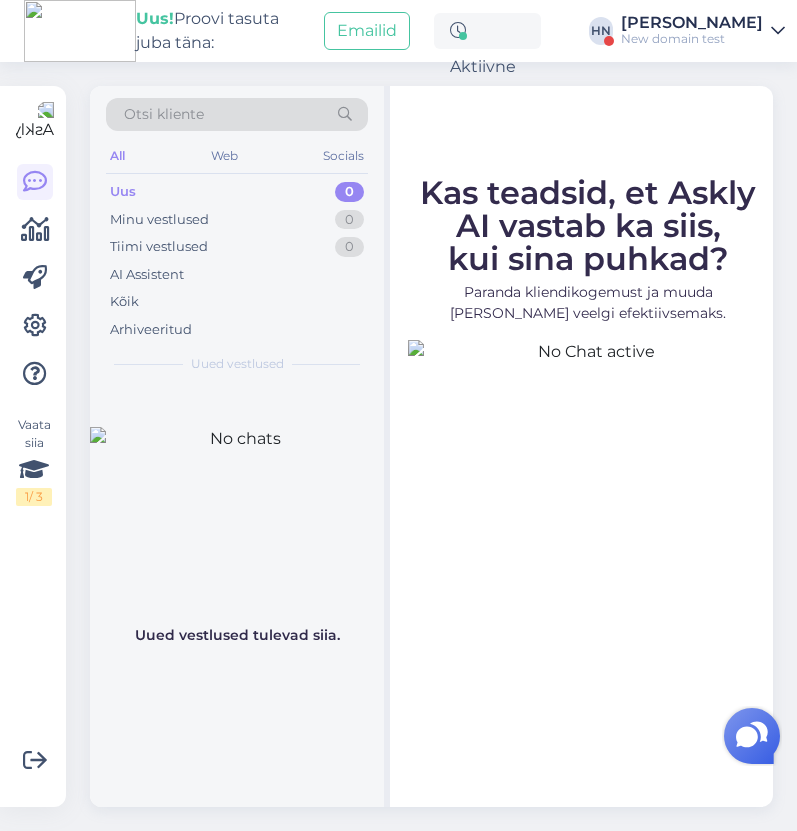 click 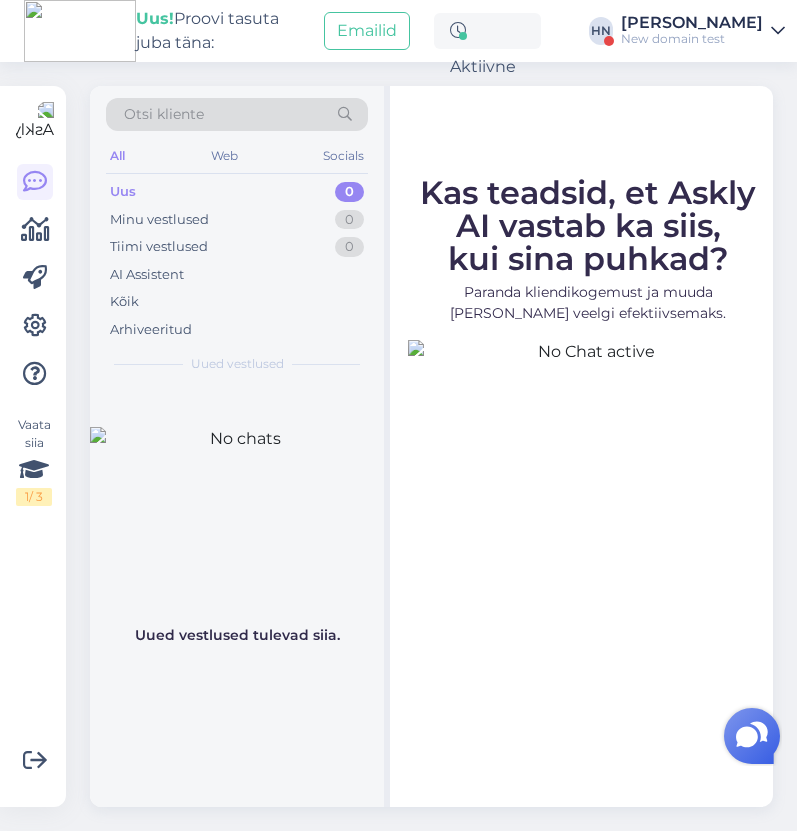 select on "et" 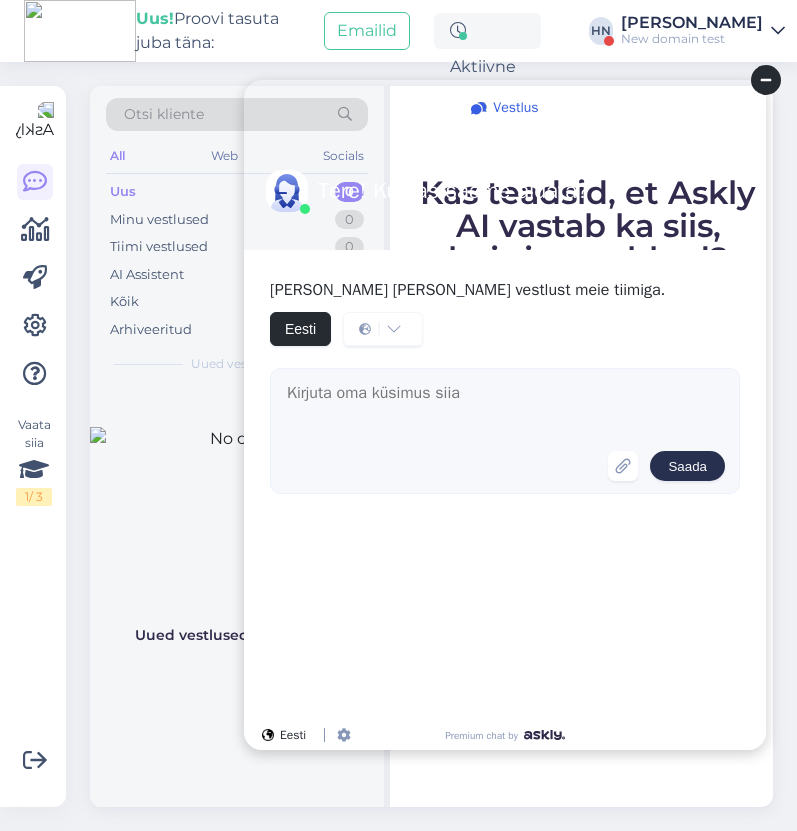 scroll, scrollTop: 0, scrollLeft: 0, axis: both 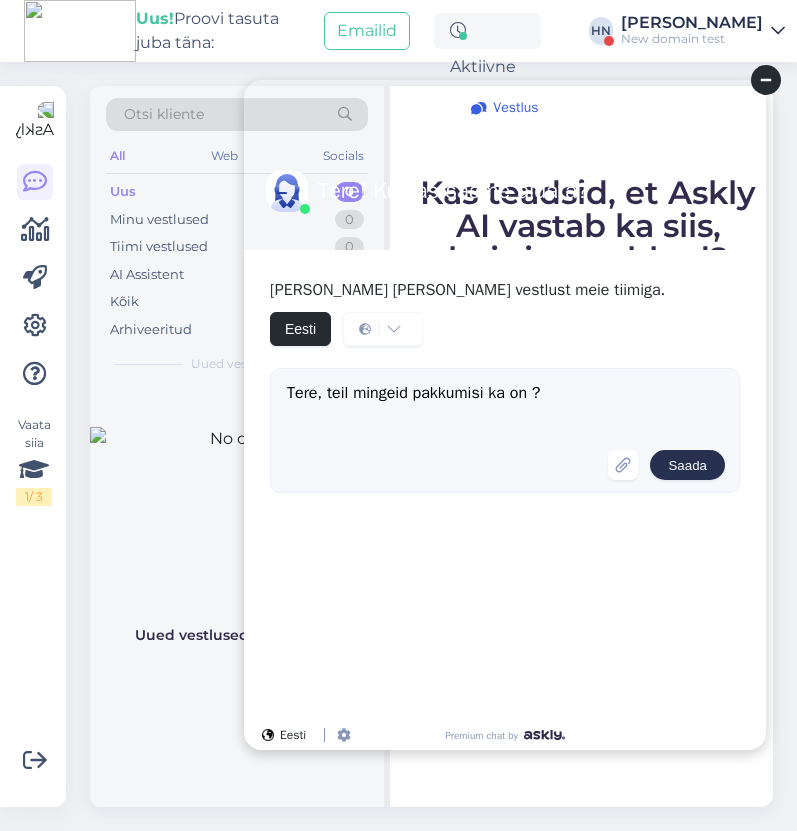 type on "Tere, teil mingeid pakkumisi ka on ?" 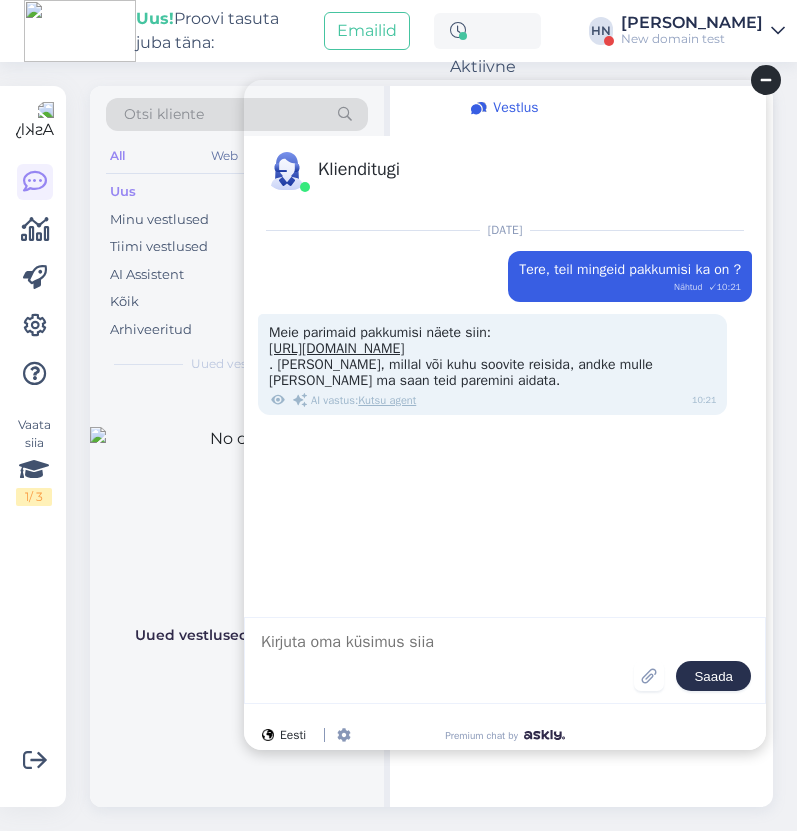 click on "https://www.teztour.ee/bestoffers.et.html" at bounding box center (492, 349) 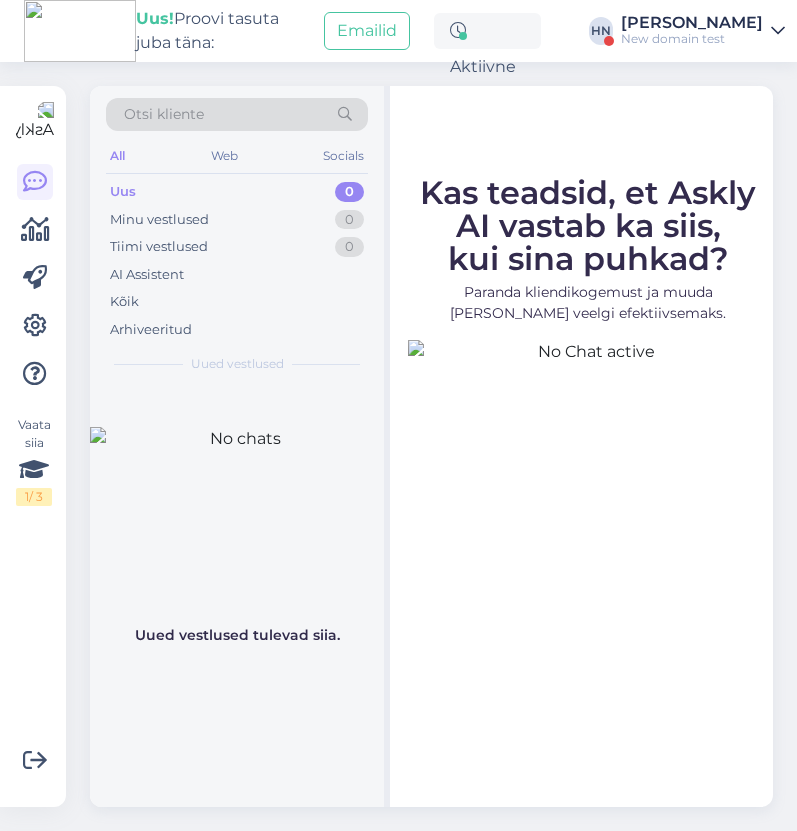 scroll, scrollTop: 0, scrollLeft: 0, axis: both 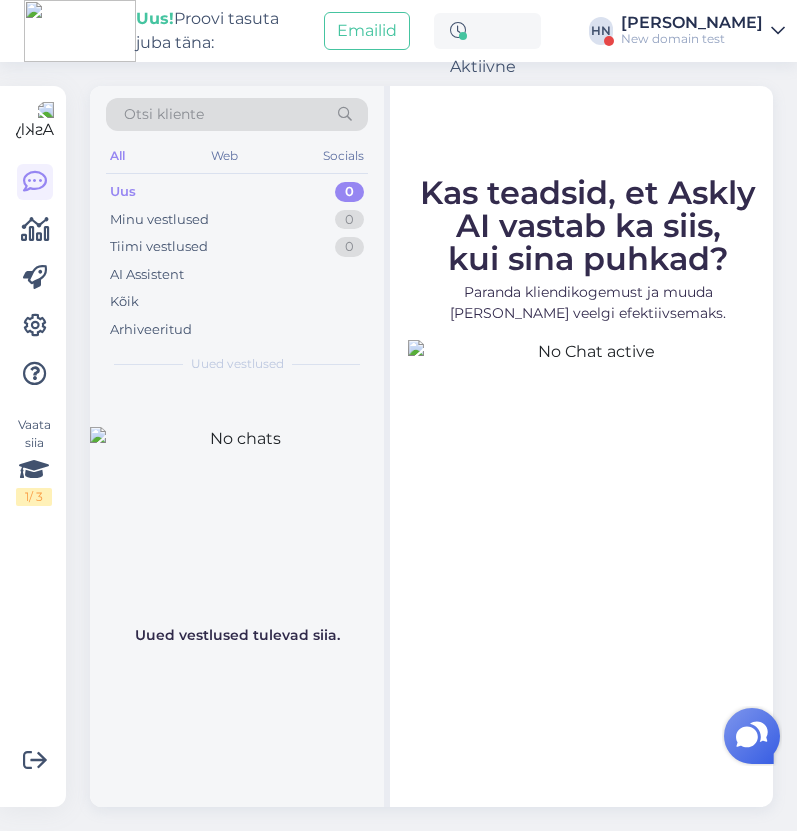 click 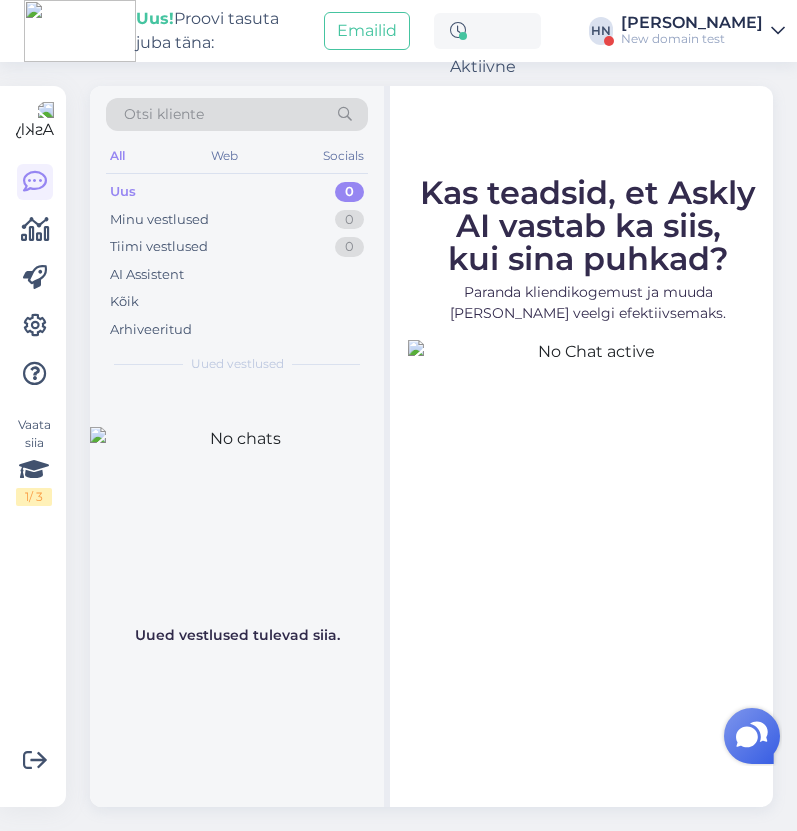 select on "et" 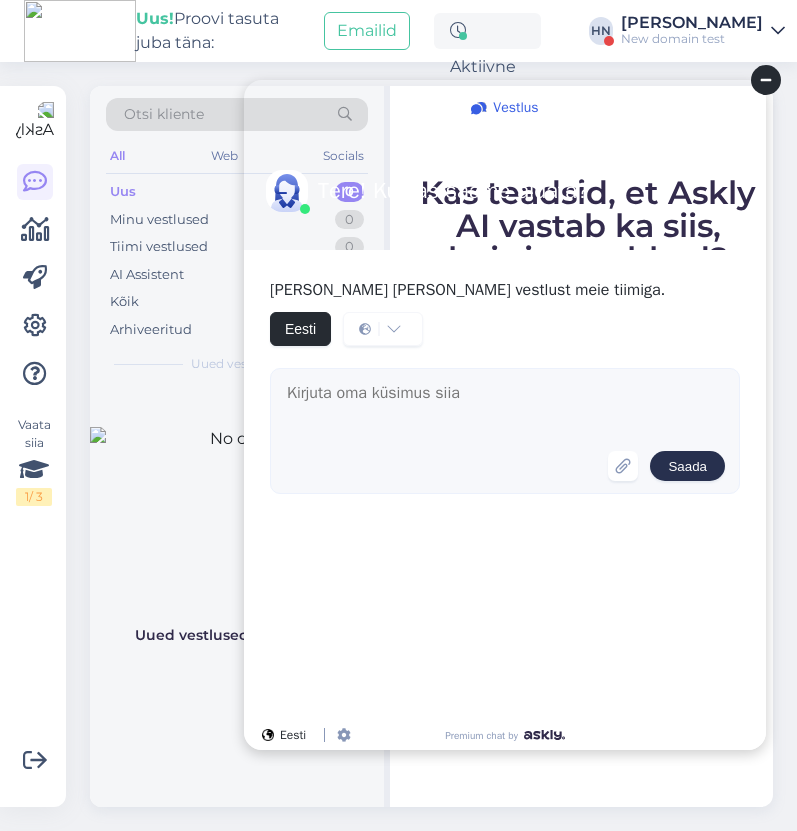 scroll, scrollTop: 0, scrollLeft: 0, axis: both 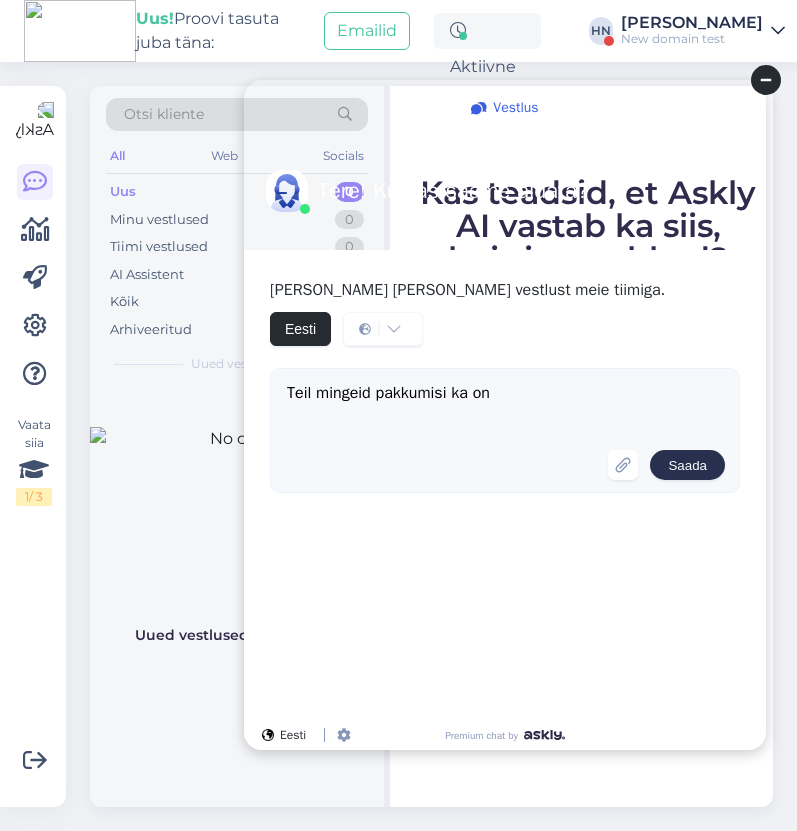 type on "Teil mingeid pakkumisi ka on ?" 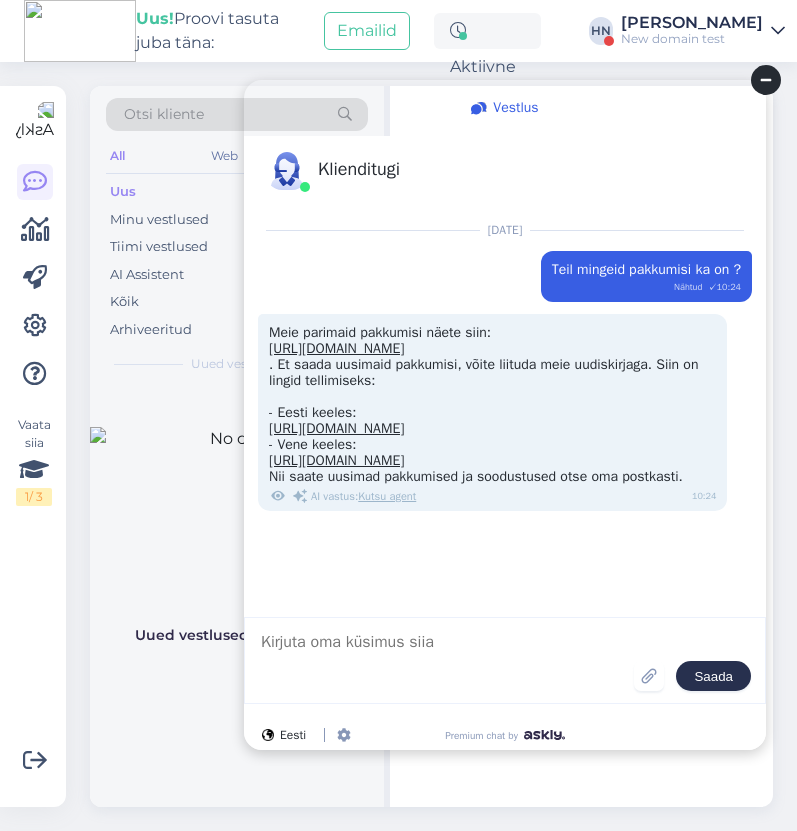 click on "Meie parimaid pakkumisi näete siin:  [URL][DOMAIN_NAME] . Et saada uusimaid pakkumisi, võite liituda meie uudiskirjaga. Siin on lingid tellimiseks:
- Eesti keeles:  [URL][DOMAIN_NAME]
- Vene keeles:  [URL][DOMAIN_NAME]
Nii saate uusimad pakkumised ja soodustused otse oma postkasti. AI vastus  :  Kutsu agent 10:24" at bounding box center [492, 412] 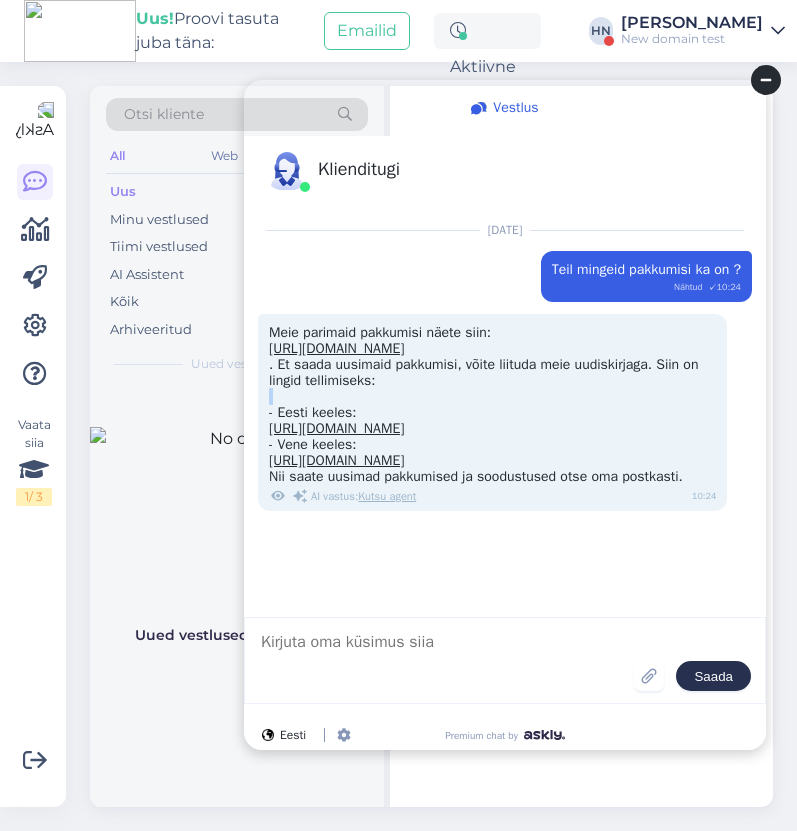 click on "Meie parimaid pakkumisi näete siin:  [URL][DOMAIN_NAME] . Et saada uusimaid pakkumisi, võite liituda meie uudiskirjaga. Siin on lingid tellimiseks:
- Eesti keeles:  [URL][DOMAIN_NAME]
- Vene keeles:  [URL][DOMAIN_NAME]
Nii saate uusimad pakkumised ja soodustused otse oma postkasti. AI vastus  :  Kutsu agent 10:24" at bounding box center [492, 412] 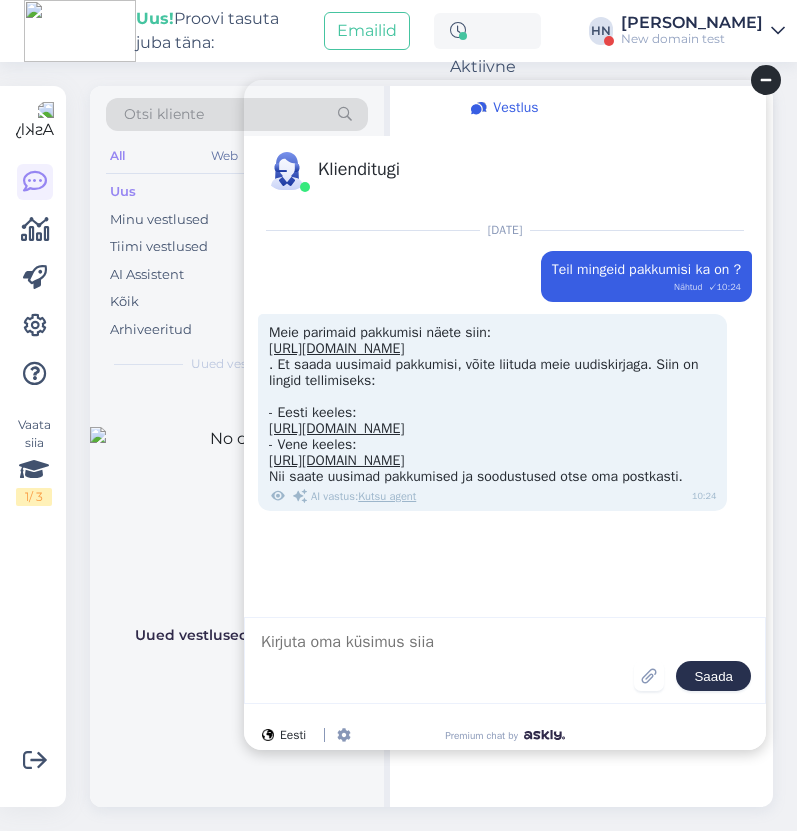 click on "Meie parimaid pakkumisi näete siin:  [URL][DOMAIN_NAME] . Et saada uusimaid pakkumisi, võite liituda meie uudiskirjaga. Siin on lingid tellimiseks:
- Eesti keeles:  [URL][DOMAIN_NAME]
- Vene keeles:  [URL][DOMAIN_NAME]
Nii saate uusimad pakkumised ja soodustused otse oma postkasti. AI vastus  :  Kutsu agent 10:24" at bounding box center [492, 412] 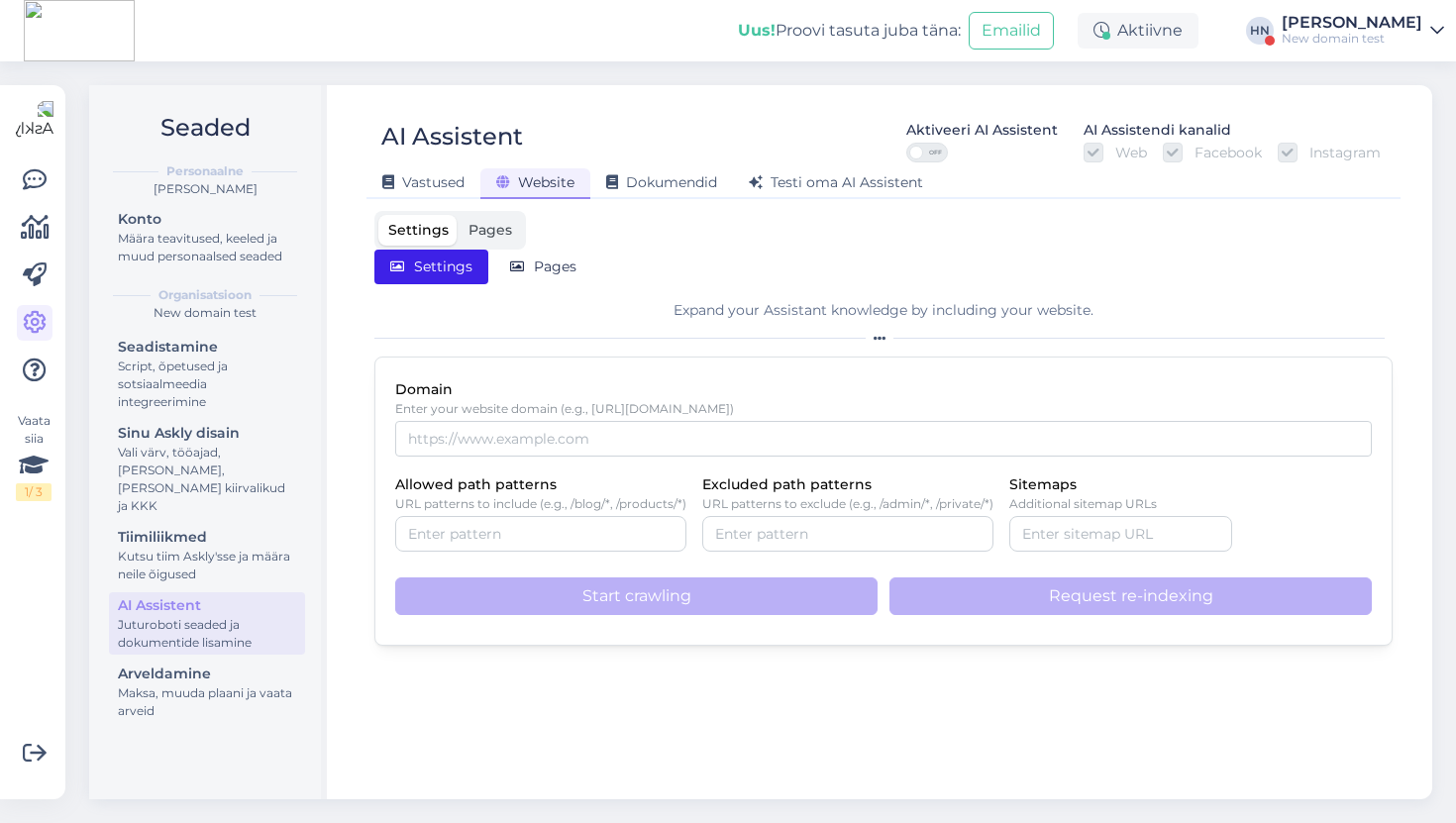scroll, scrollTop: 0, scrollLeft: 0, axis: both 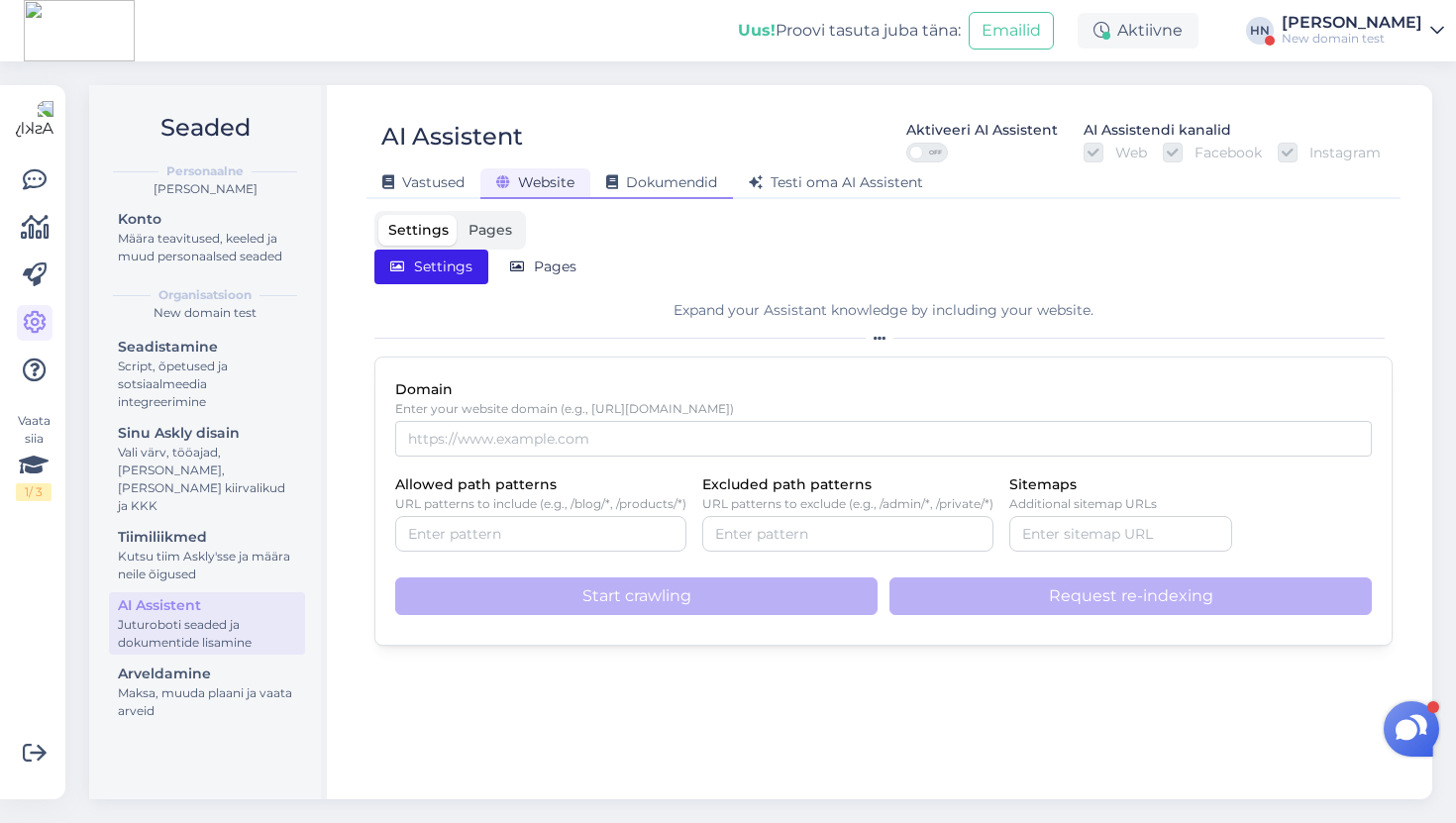 click on "Dokumendid" at bounding box center (662, 183) 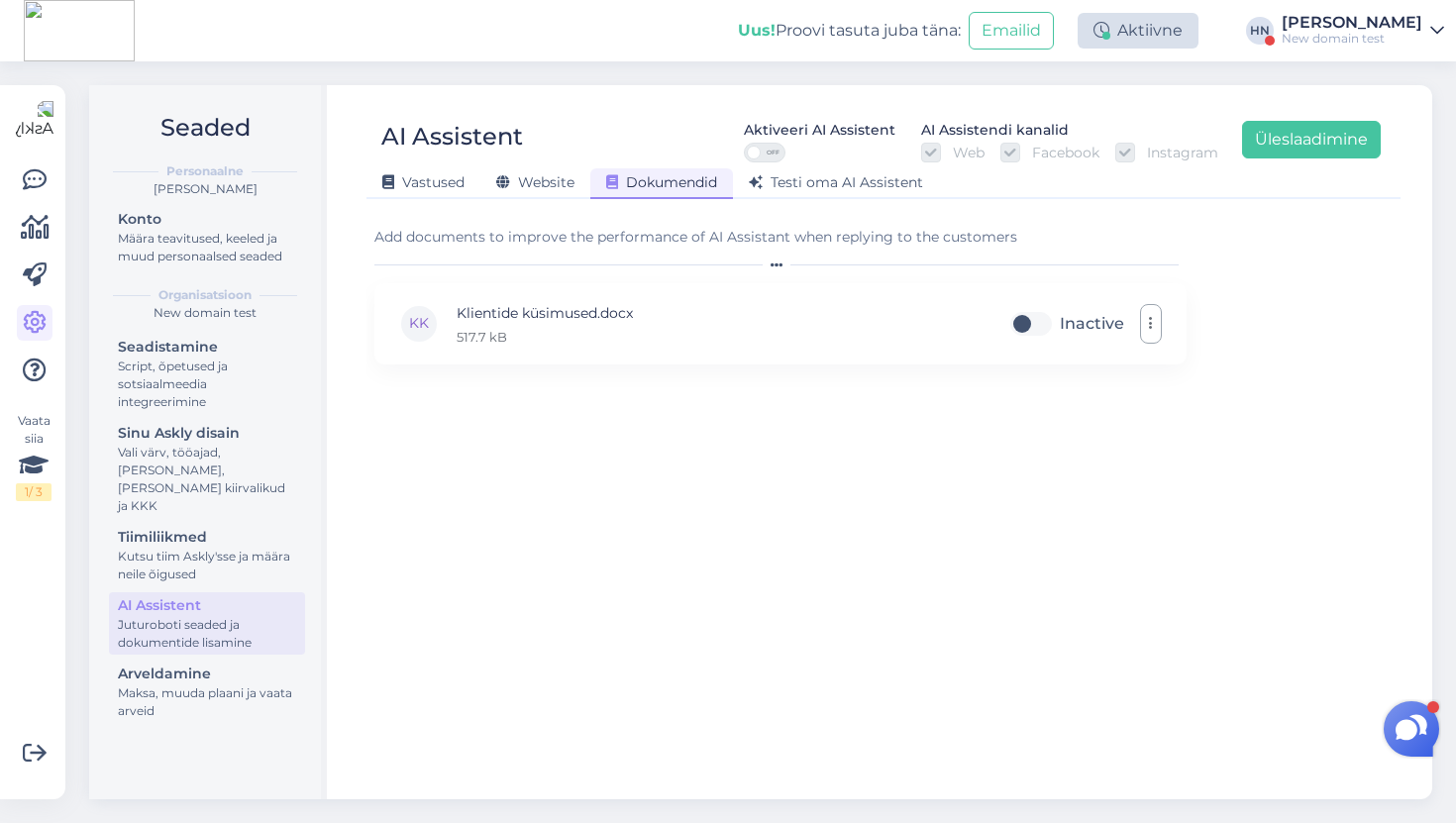 click on "Aktiivne" at bounding box center (1138, 31) 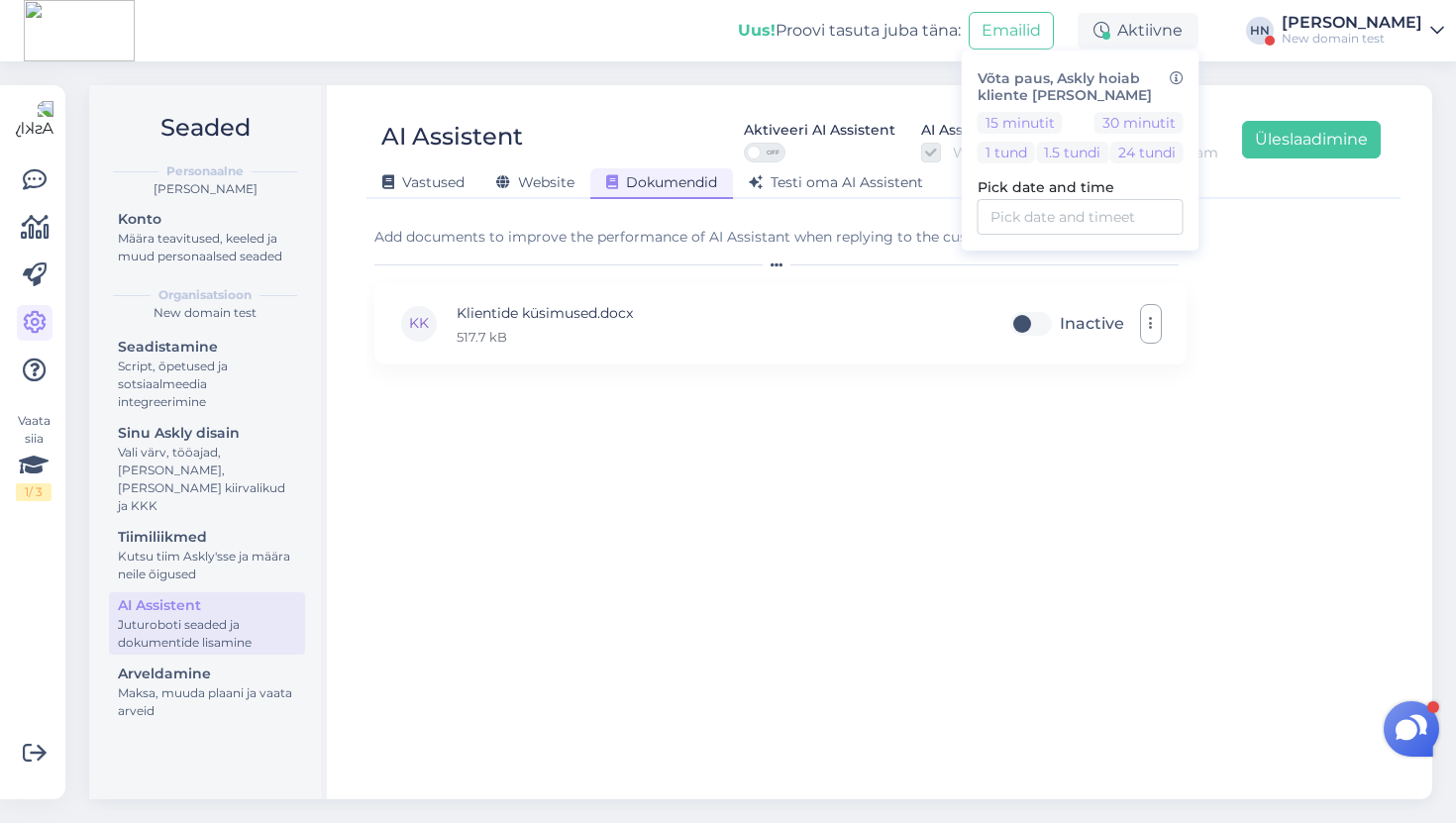 click on "Võta paus, Askly hoiab kliente sinu lehel" at bounding box center [1081, 87] 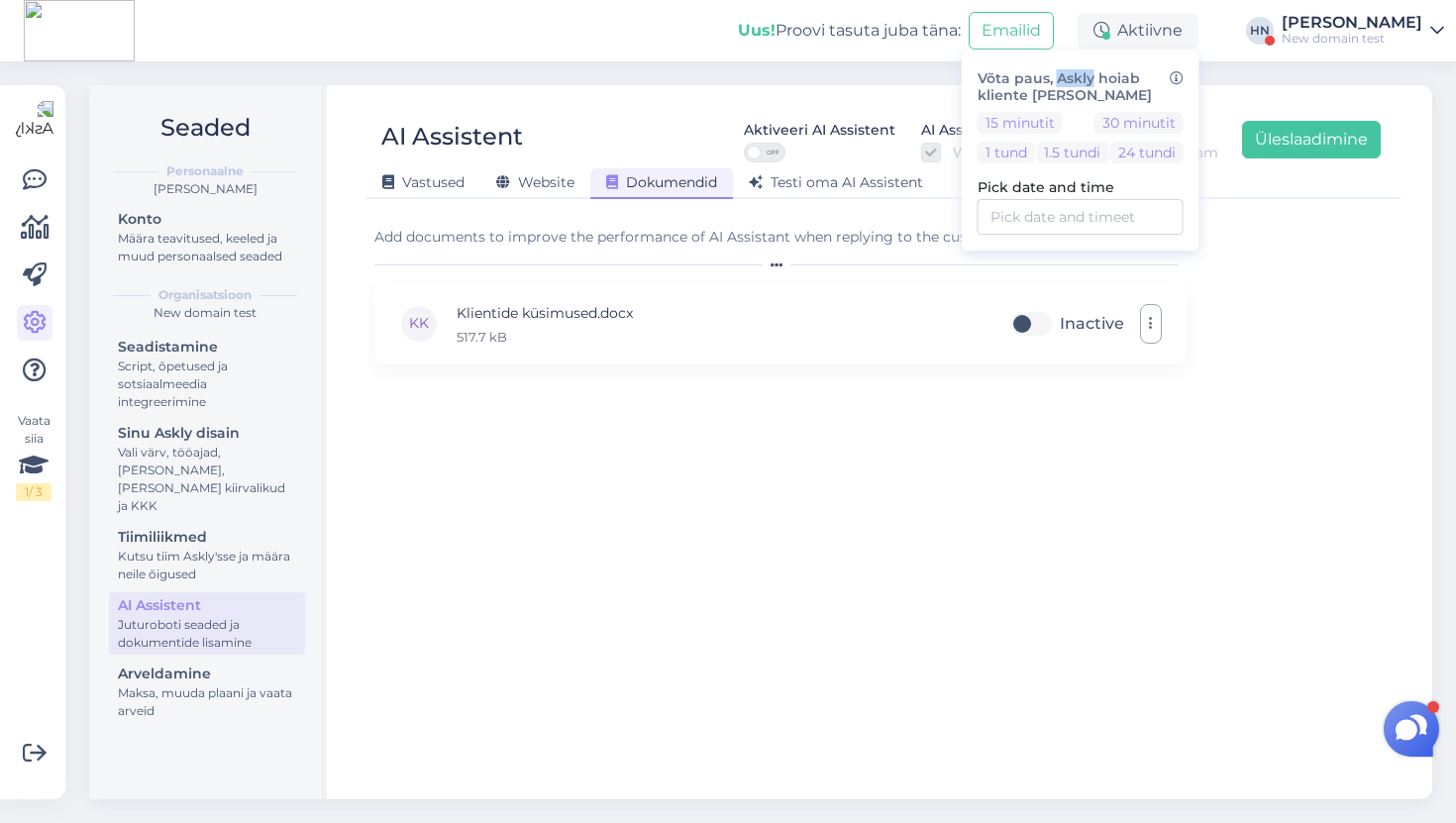 click on "Võta paus, Askly hoiab kliente sinu lehel" at bounding box center [1081, 87] 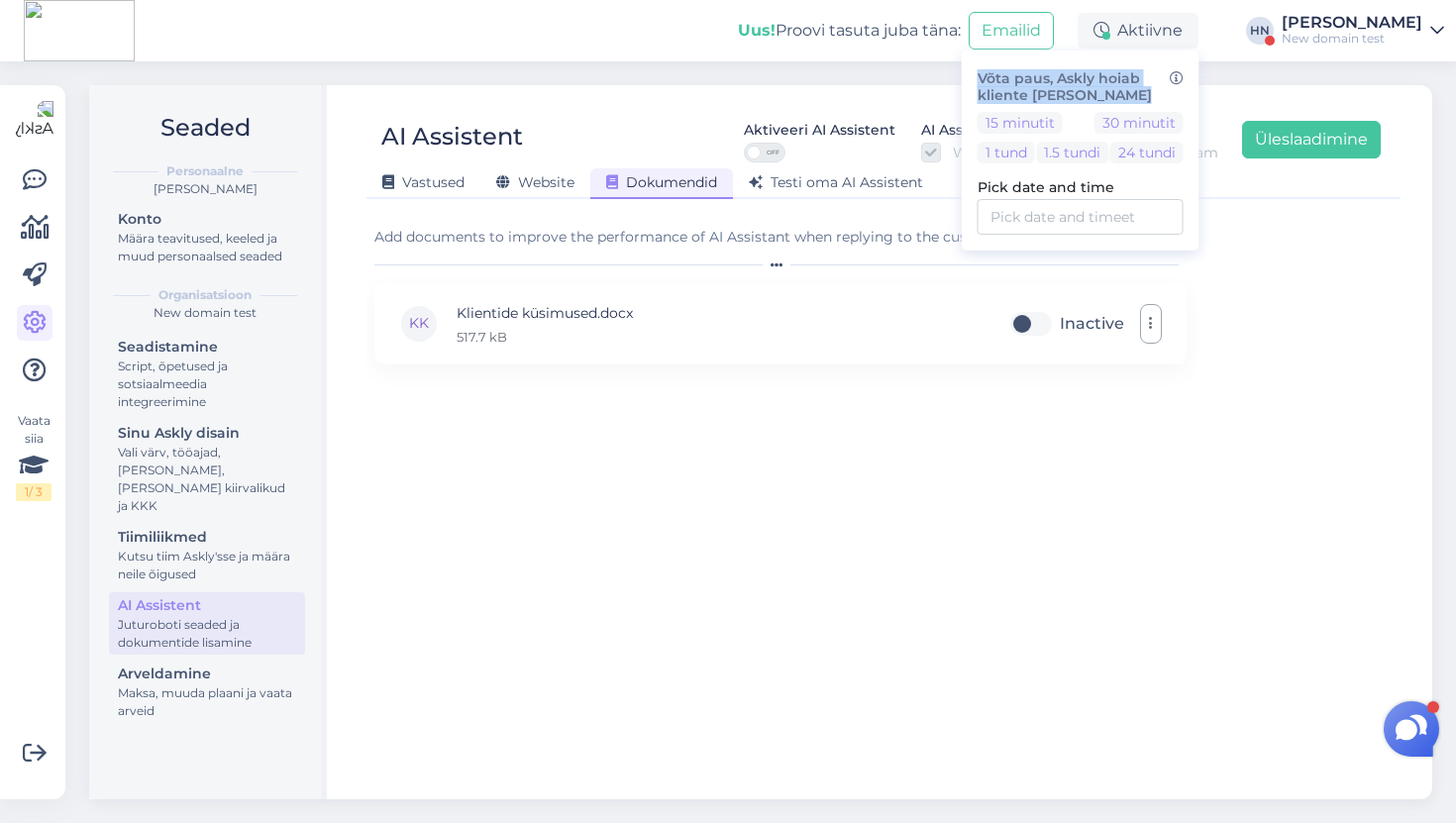 click on "Võta paus, Askly hoiab kliente sinu lehel" at bounding box center [1081, 87] 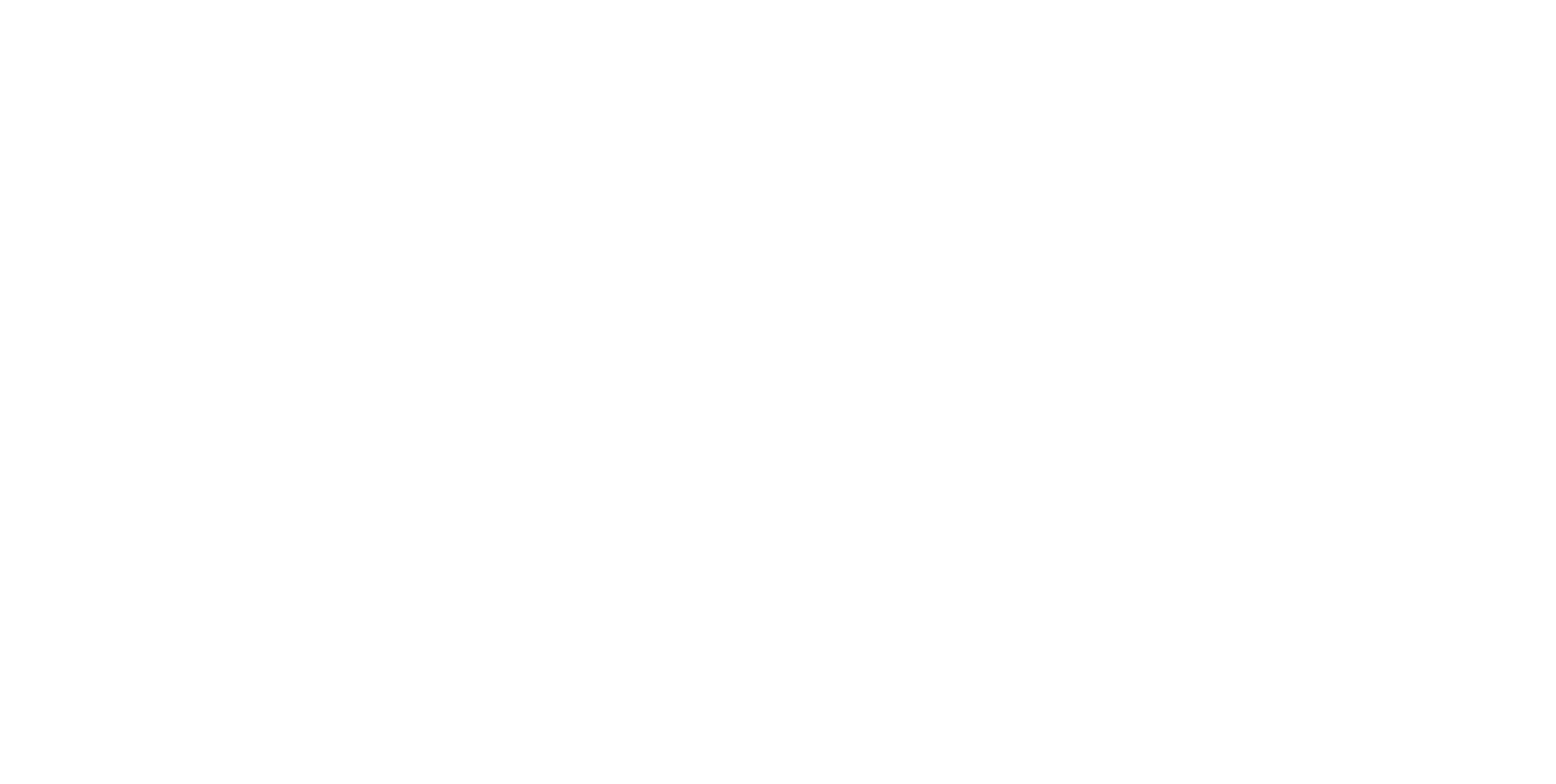 scroll, scrollTop: 0, scrollLeft: 0, axis: both 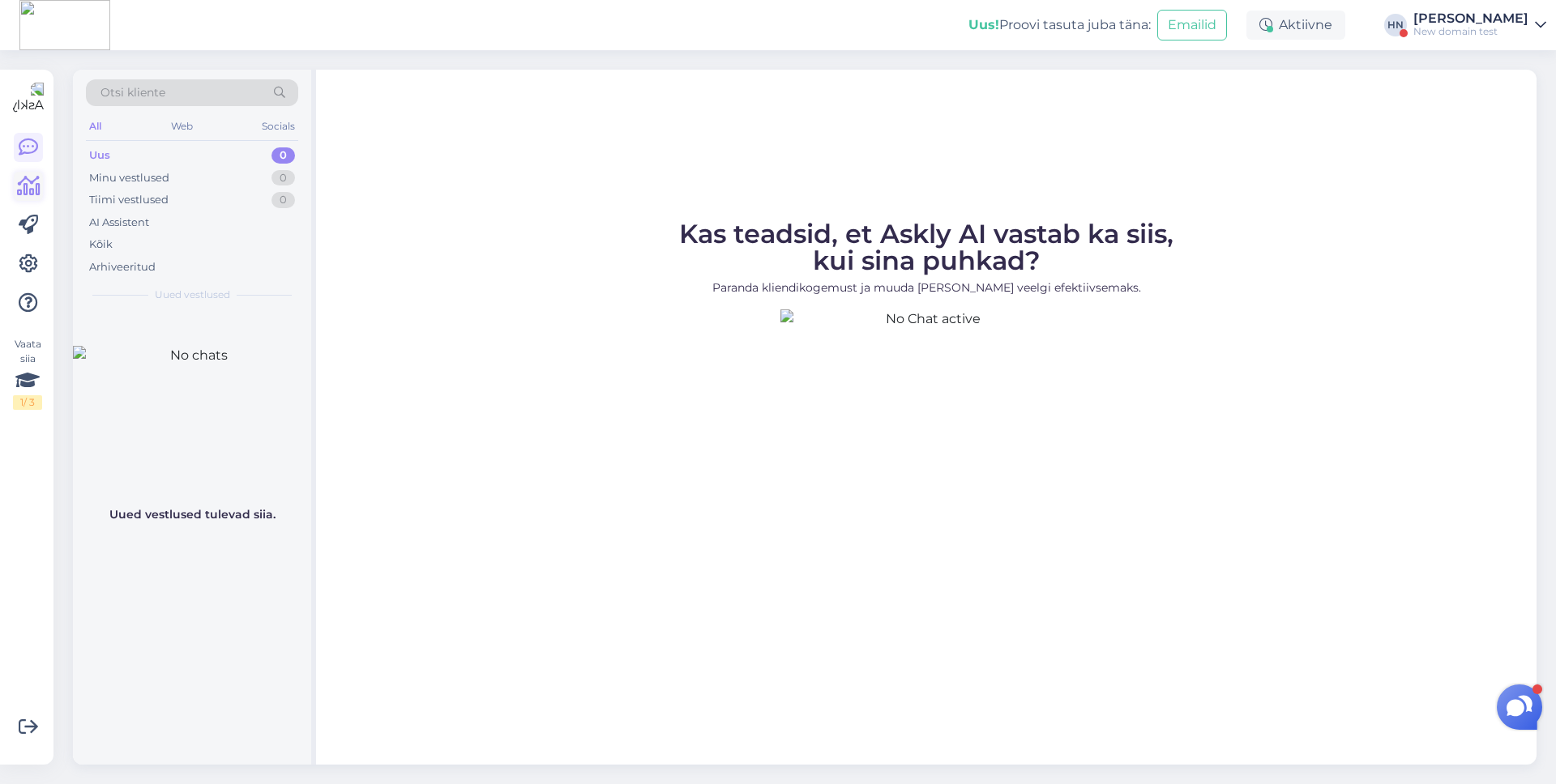 click at bounding box center [28, 186] 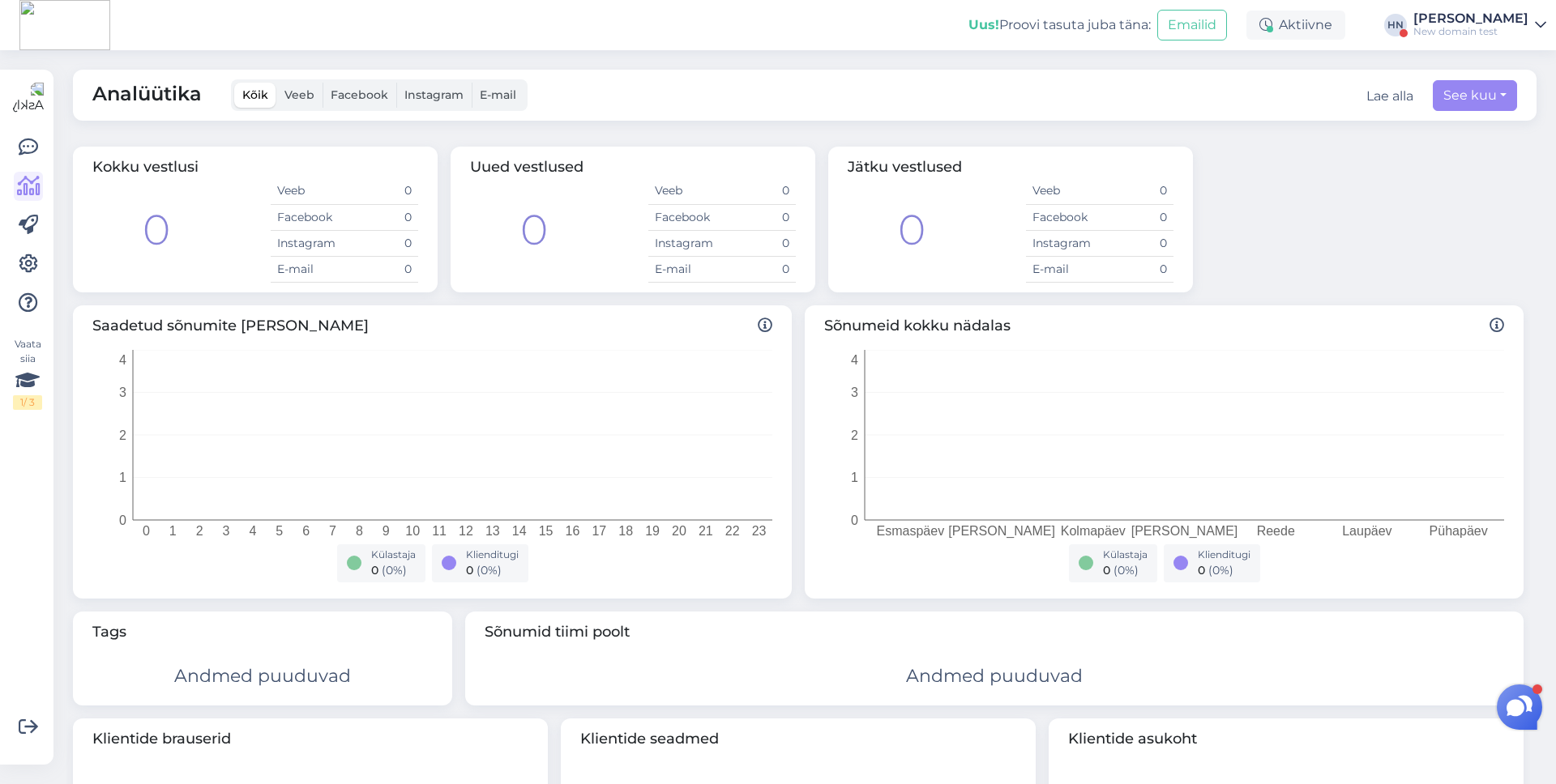 click on "New domain test" at bounding box center (1471, 32) 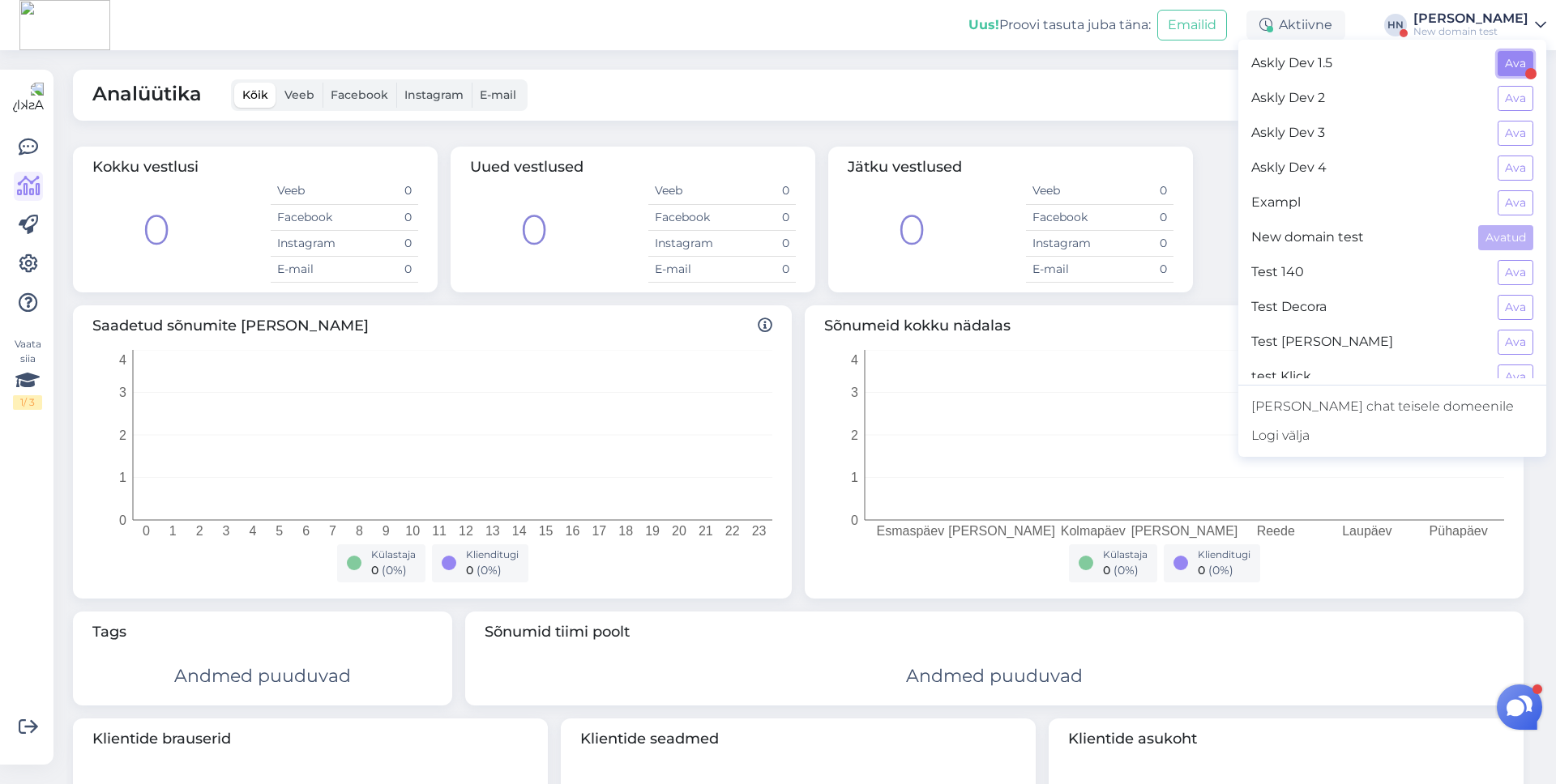 click on "Ava" at bounding box center (1515, 63) 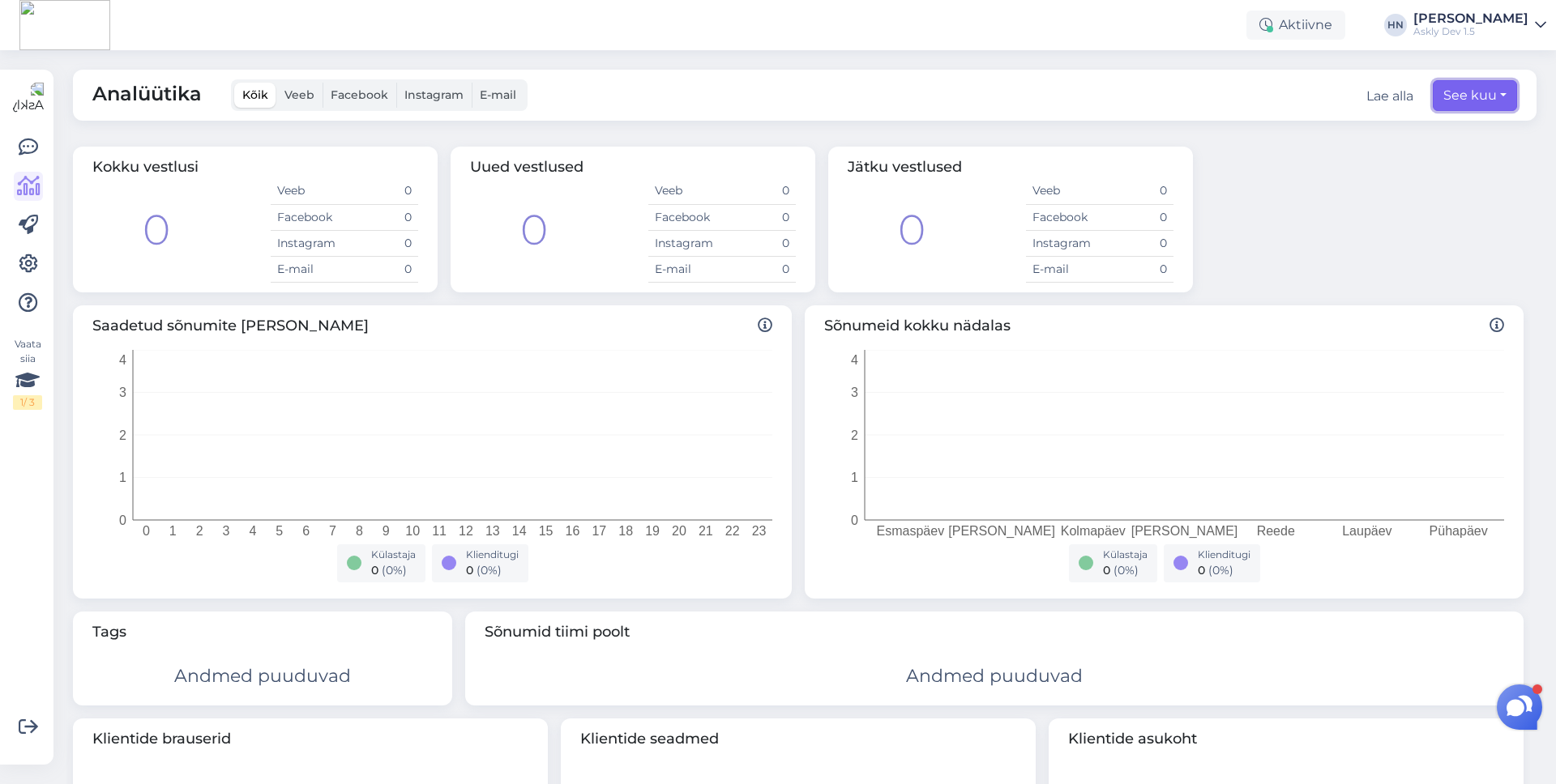 click on "See kuu" at bounding box center [1475, 96] 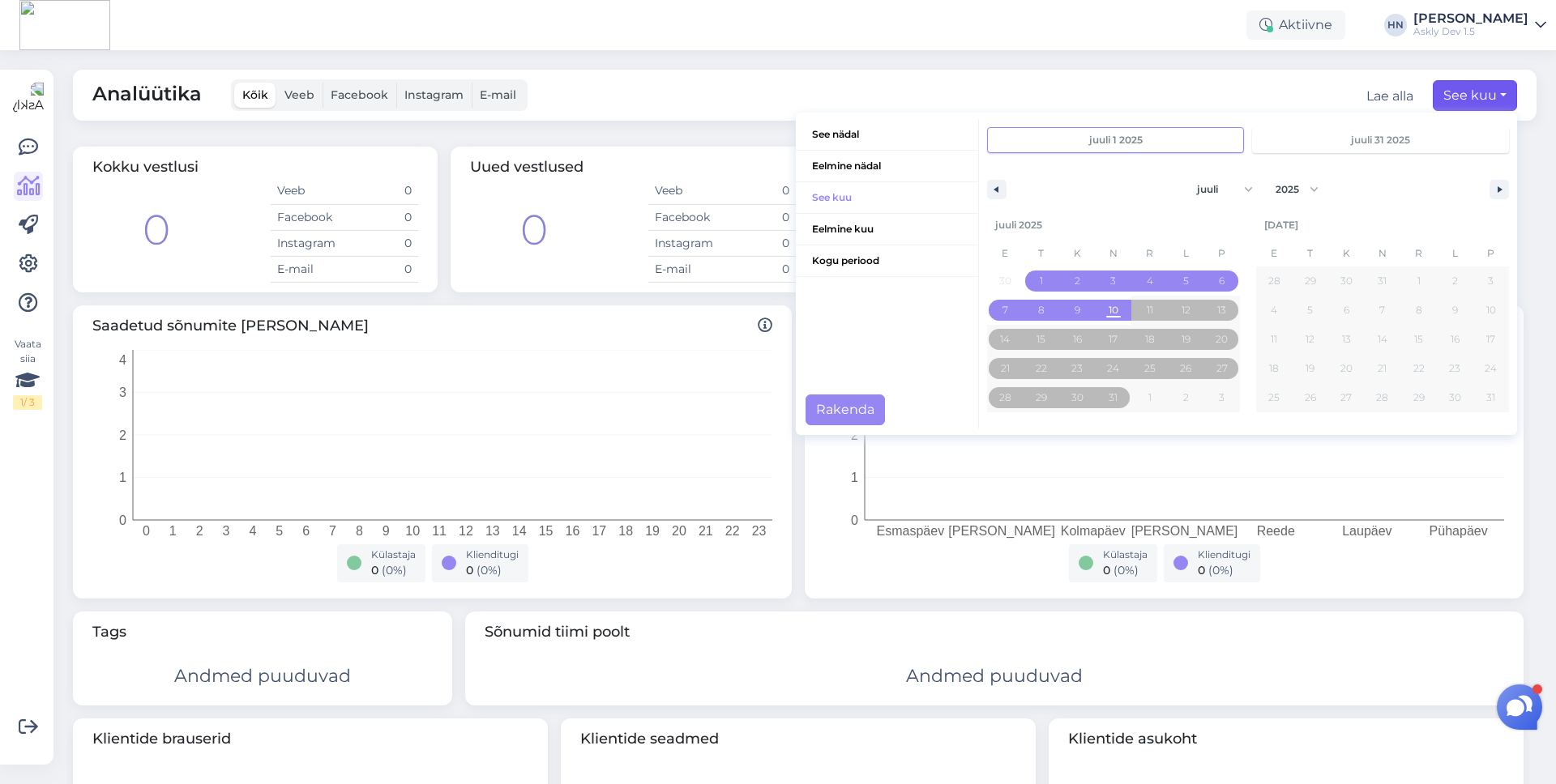 click on "See nädal Eelmine nädal See kuu Eelmine kuu Kogu periood" at bounding box center (887, 274) 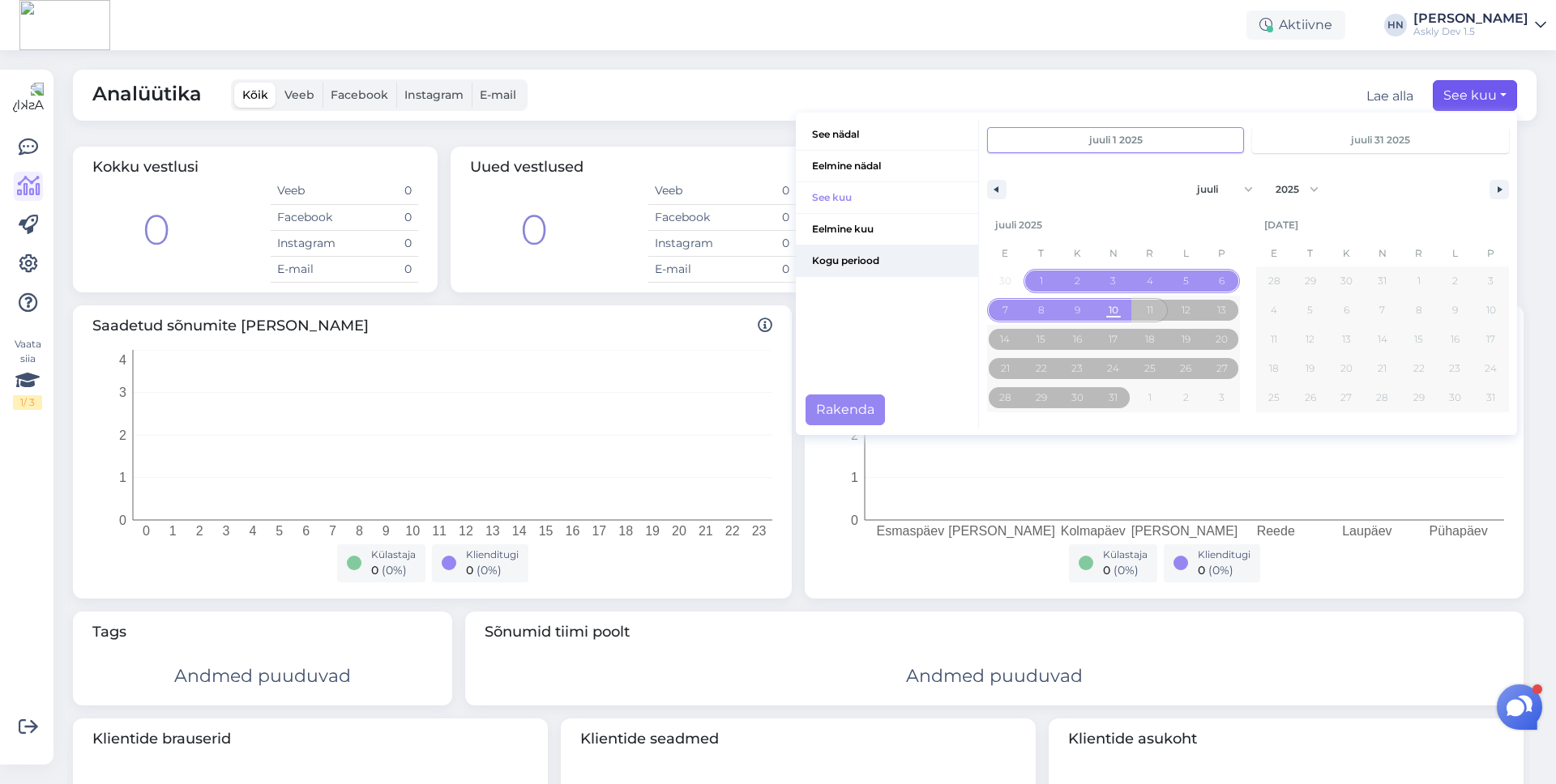 click on "Kogu periood" at bounding box center (887, 261) 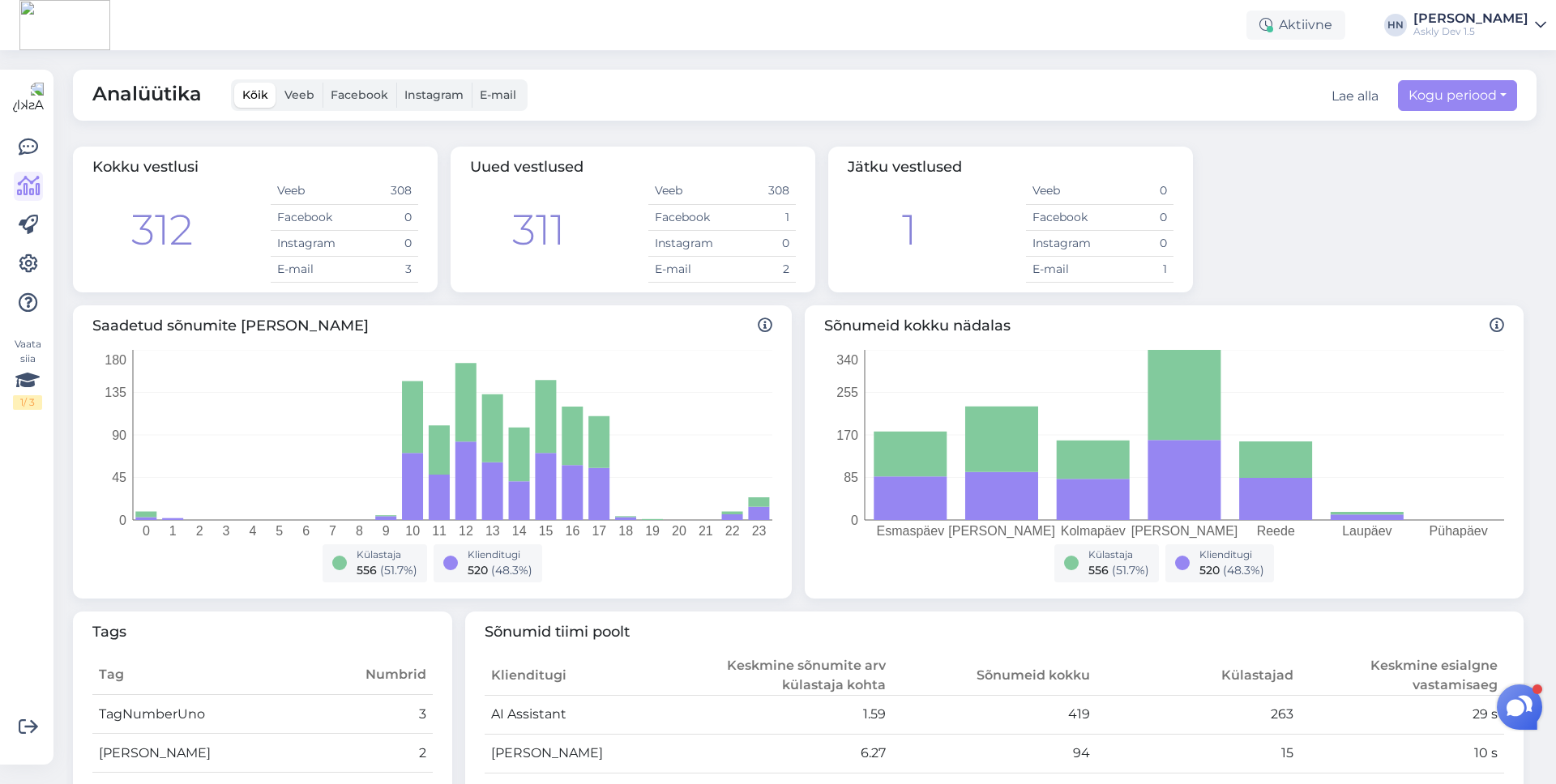 click on "Analüütika Kõik Veeb Facebook Instagram E-mail Lae alla Kogu periood See nädal Eelmine nädal See kuu Eelmine kuu Kogu periood juuli 11 2025 jaanuar veebruar märts aprill mai juuni juuli august september oktoober november detsember 2025 2024 2023 2022 2021 2020 2019 2018 2017 2016 2015 2014 2013 2012 2011 2010 2009 2008 2007 2006 2005 2004 2003 2002 2001 2000 1999 1998 1997 1996 1995 1994 1993 1992 1991 1990 1989 1988 1987 1986 1985 1984 1983 1982 1981 1980 1979 1978 1977 1976 1975 1974 1973 1972 1971 1970 1969 1968 1967 1966 1965 1964 1963 1962 1961 1960 1959 1958 1957 1956 1955 1954 1953 1952 1951 1950 1949 1948 1947 1946 1945 1944 1943 1942 1941 1940 1939 1938 1937 1936 1935 1934 1933 1932 1931 1930 1929 1928 1927 1926 1925 juuli 2025 E T K N R L P 30 1 2 3 4 5 6 7 8 9 10 11 12 13 14 15 16 17 18 19 20 21 22 23 24 25 26 27 28 29 30 31 1 2 3 aug 2025 E T K N R L P 28 29 30 31 1 2 3 4 5 6 7 8 9 10 11 12 13 14 15 16 17 18 19 20 21 22 23 24 25 26 27 28 29 30 31 Rakenda" at bounding box center [805, 95] 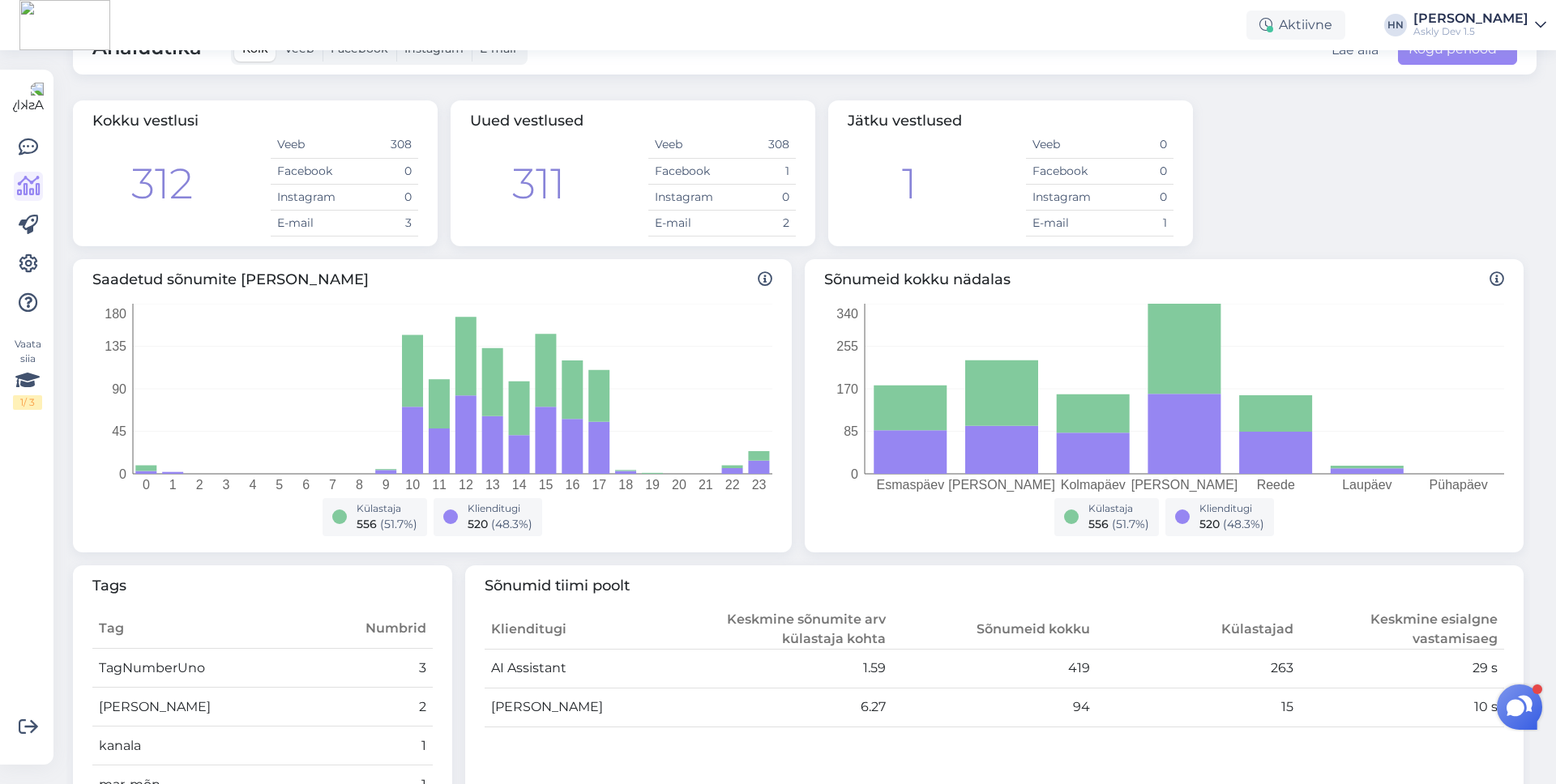 scroll, scrollTop: 0, scrollLeft: 0, axis: both 